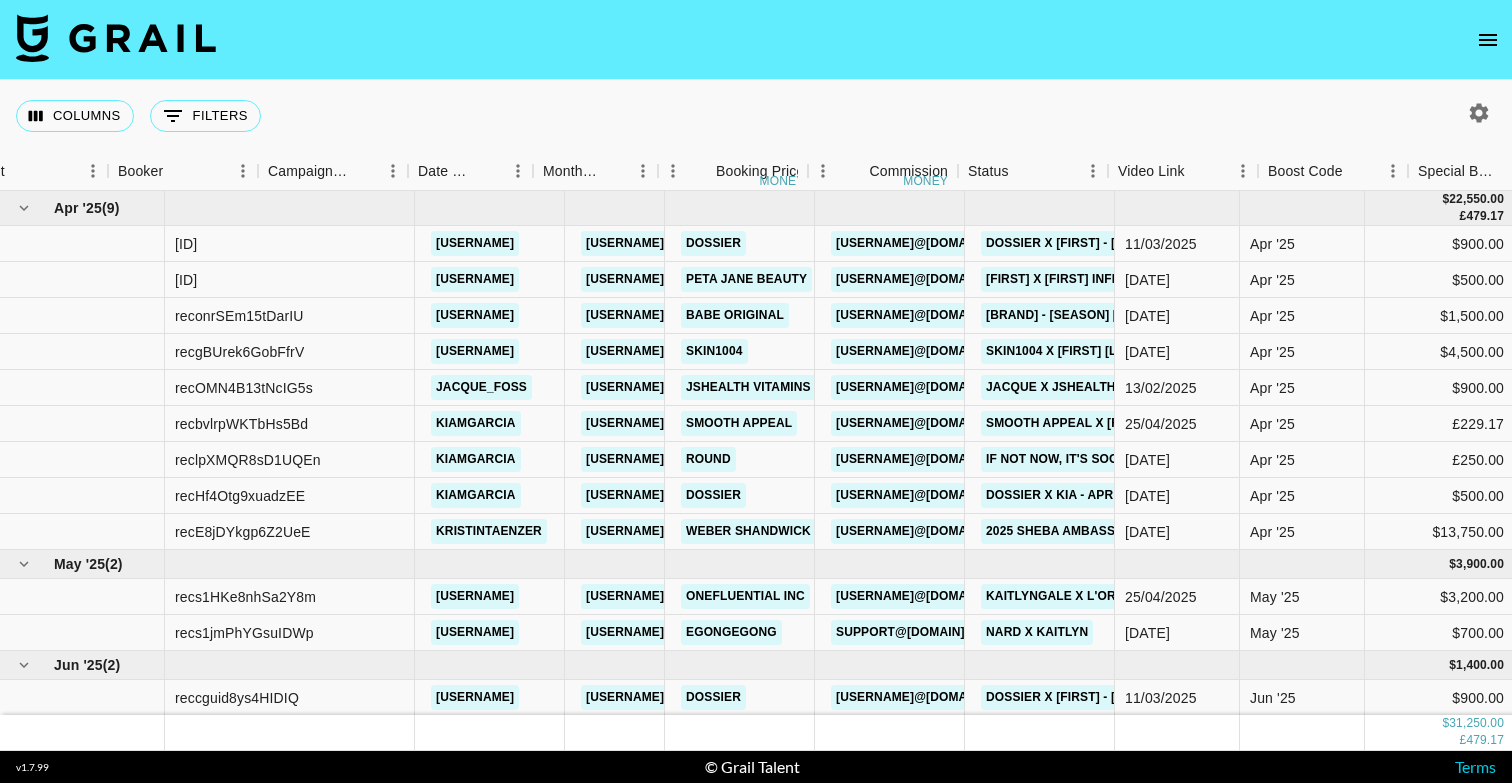 scroll, scrollTop: 0, scrollLeft: 0, axis: both 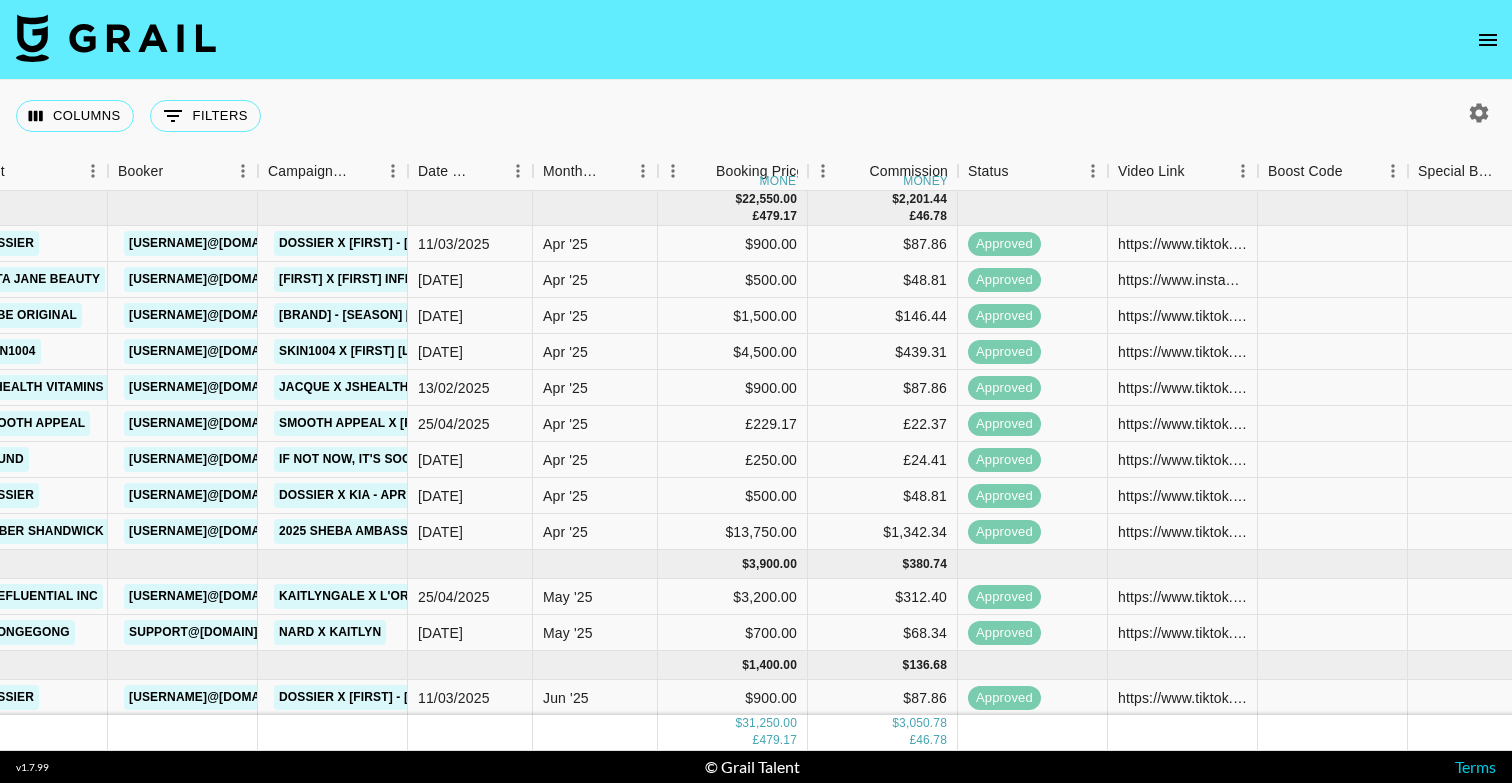 click 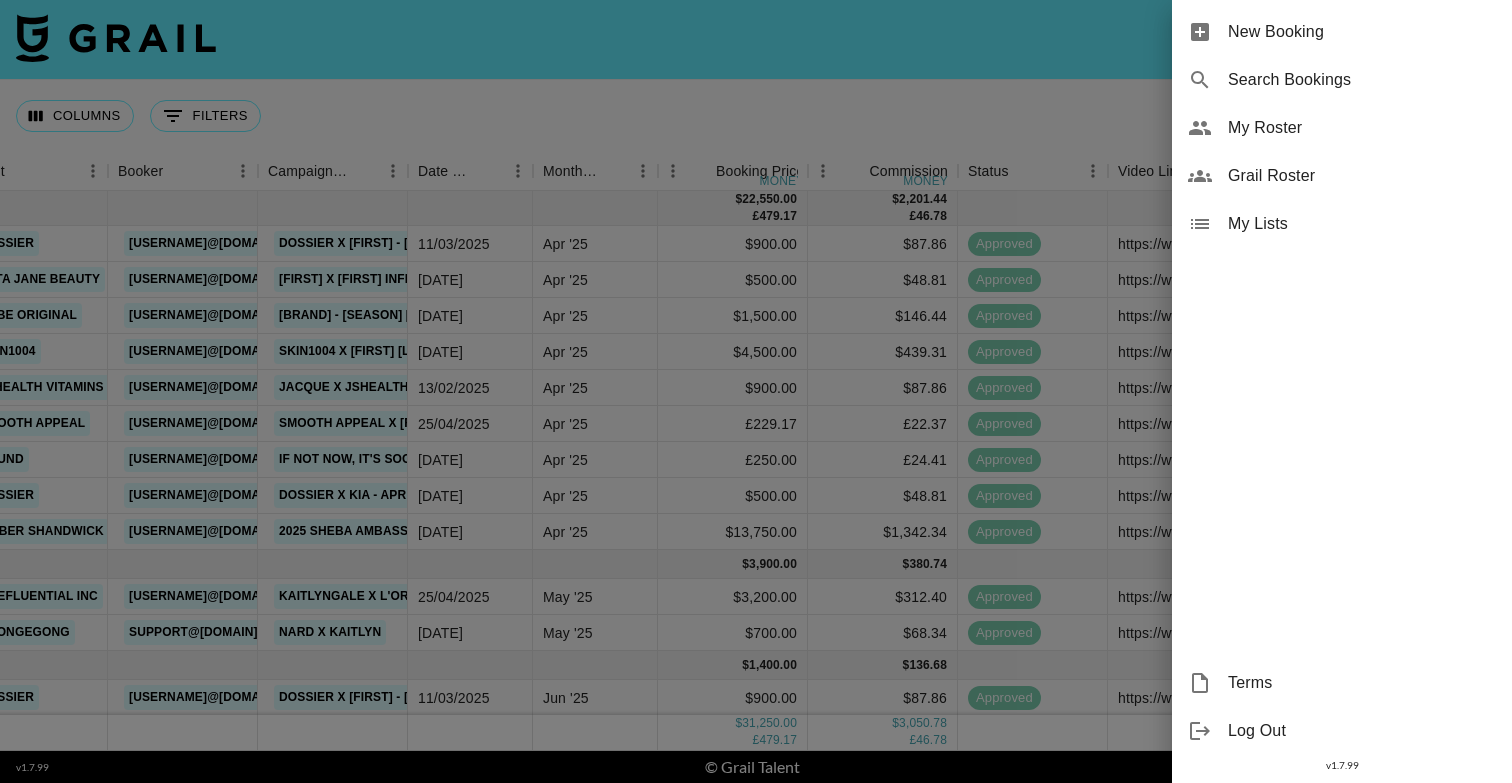 click on "My Roster" at bounding box center [1362, 128] 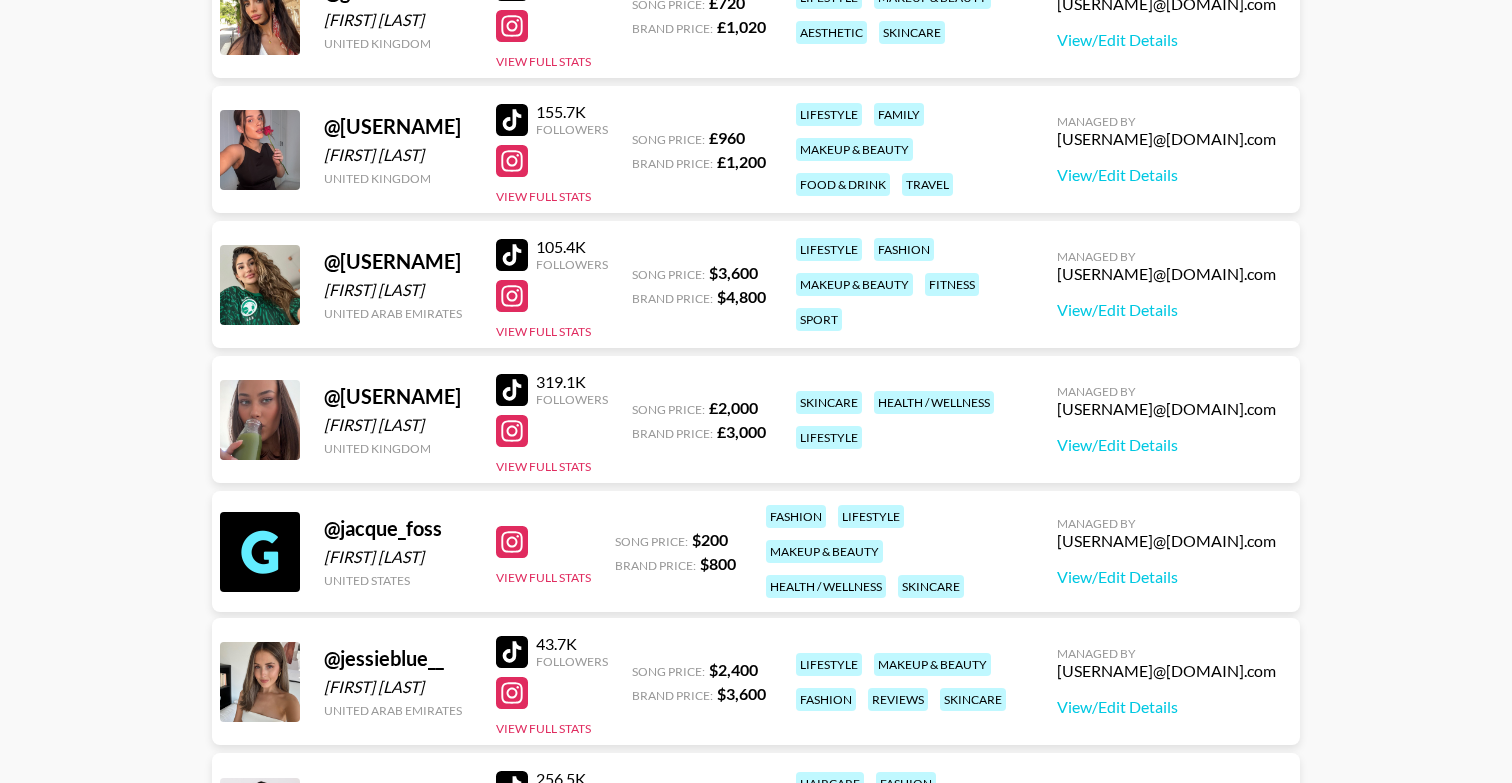 scroll, scrollTop: 355, scrollLeft: 0, axis: vertical 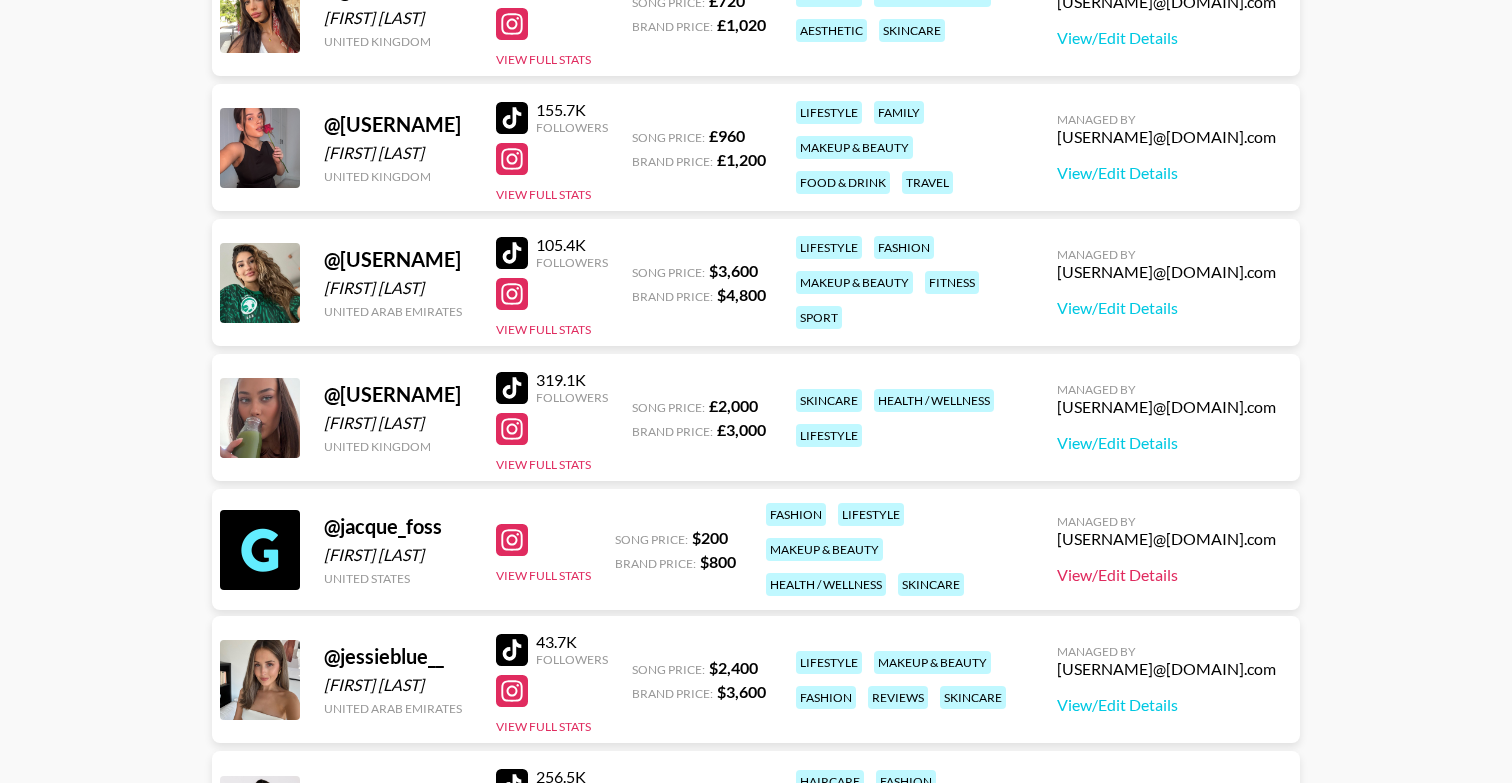 click on "View/Edit Details" at bounding box center (1166, 575) 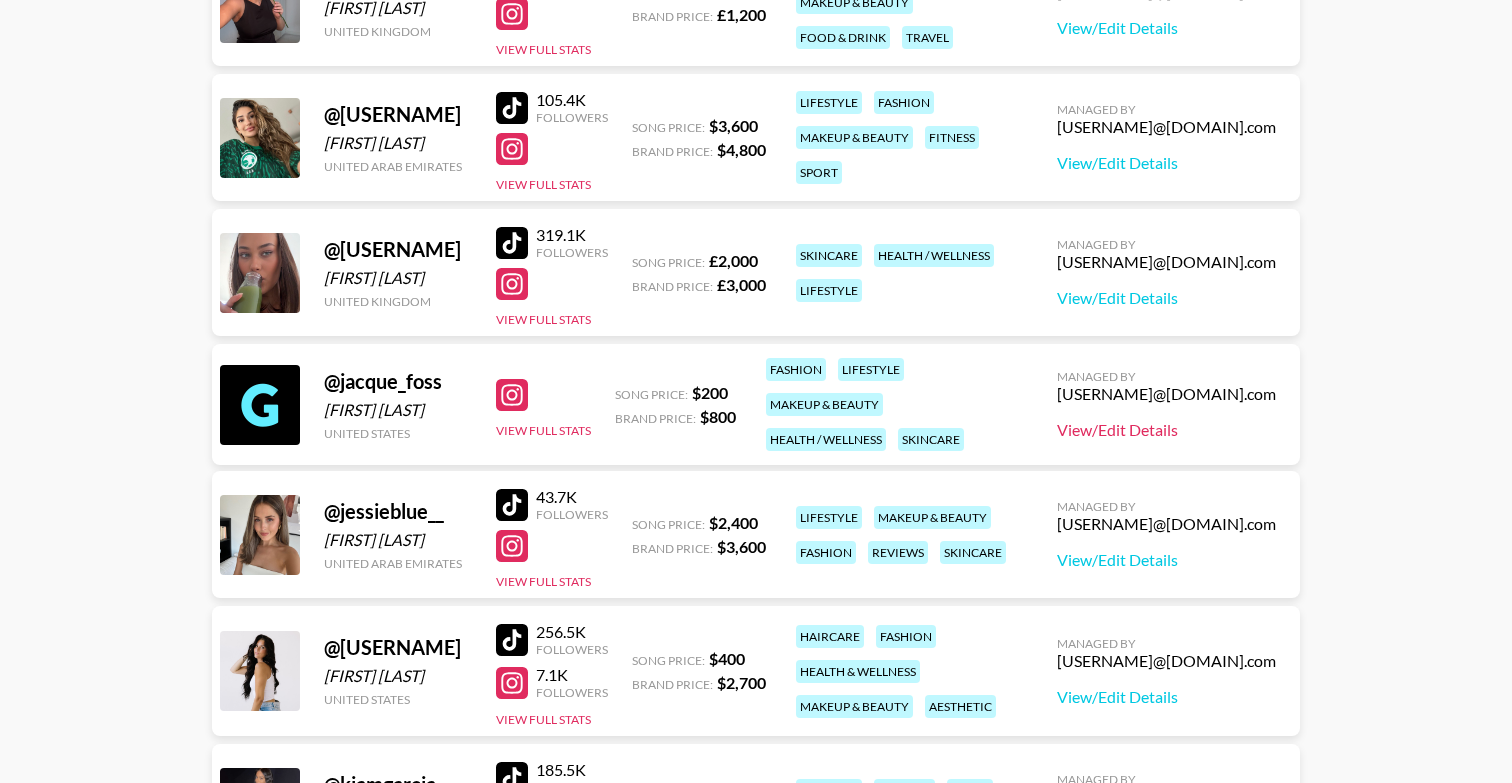 scroll, scrollTop: 529, scrollLeft: 0, axis: vertical 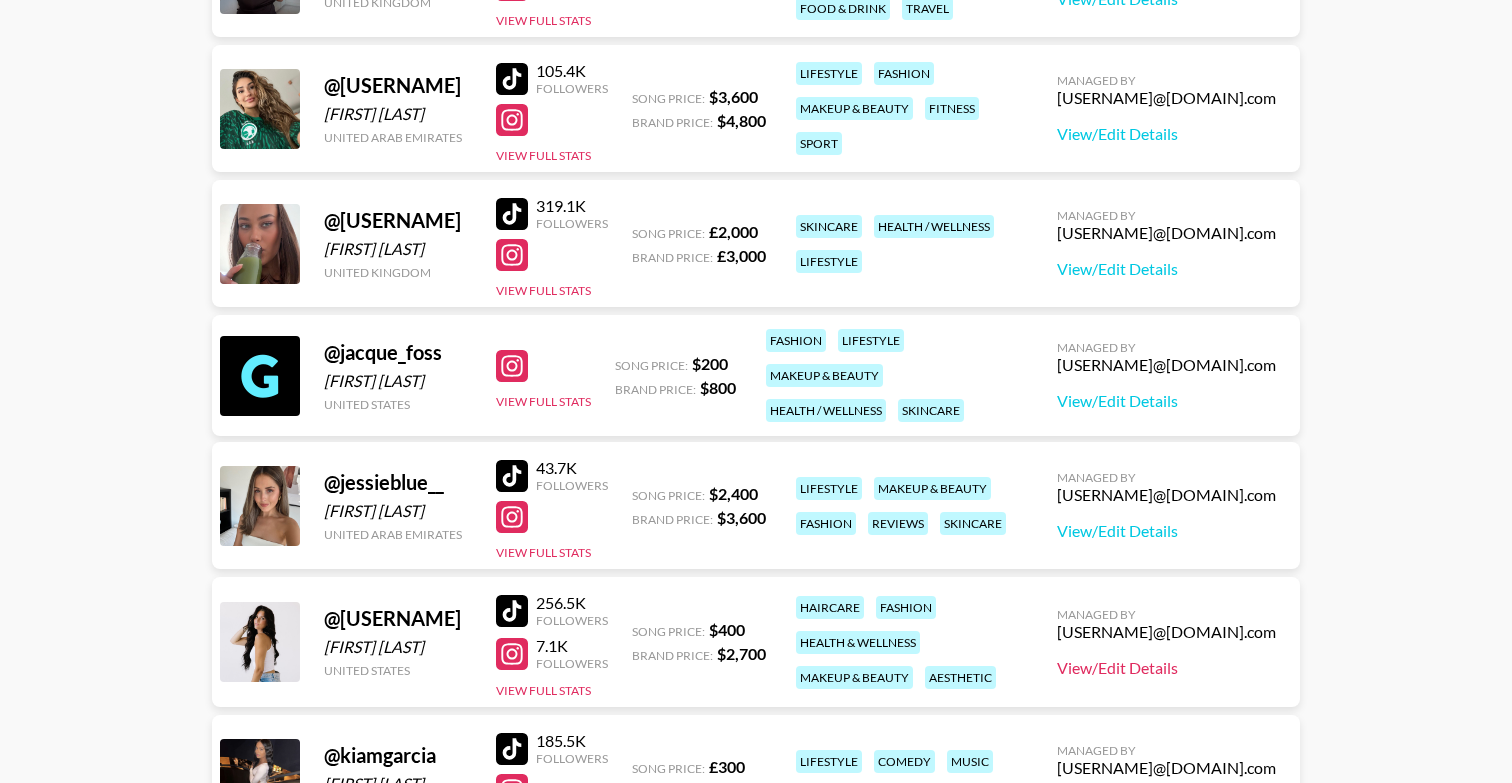 click on "View/Edit Details" at bounding box center [1166, 668] 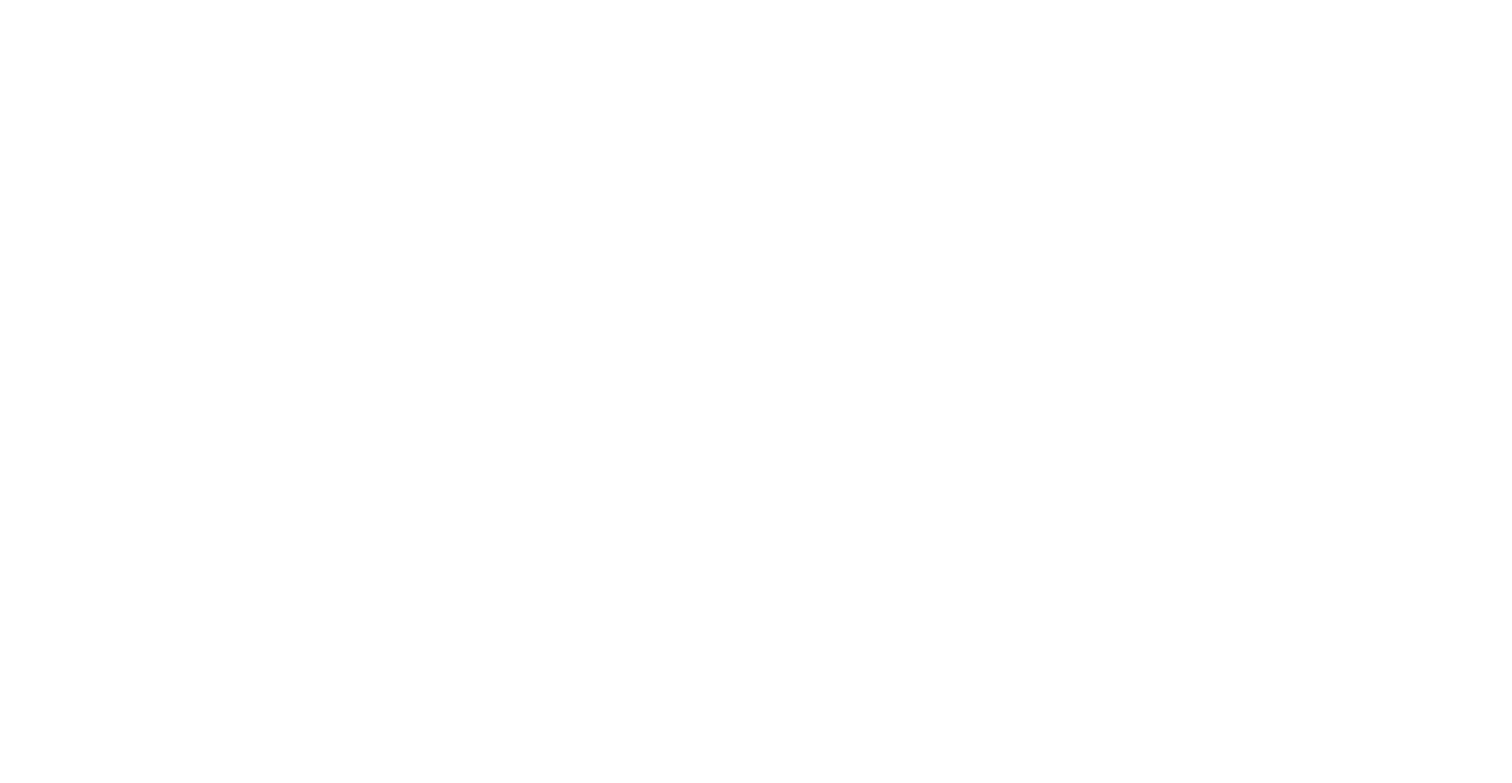 scroll, scrollTop: 0, scrollLeft: 0, axis: both 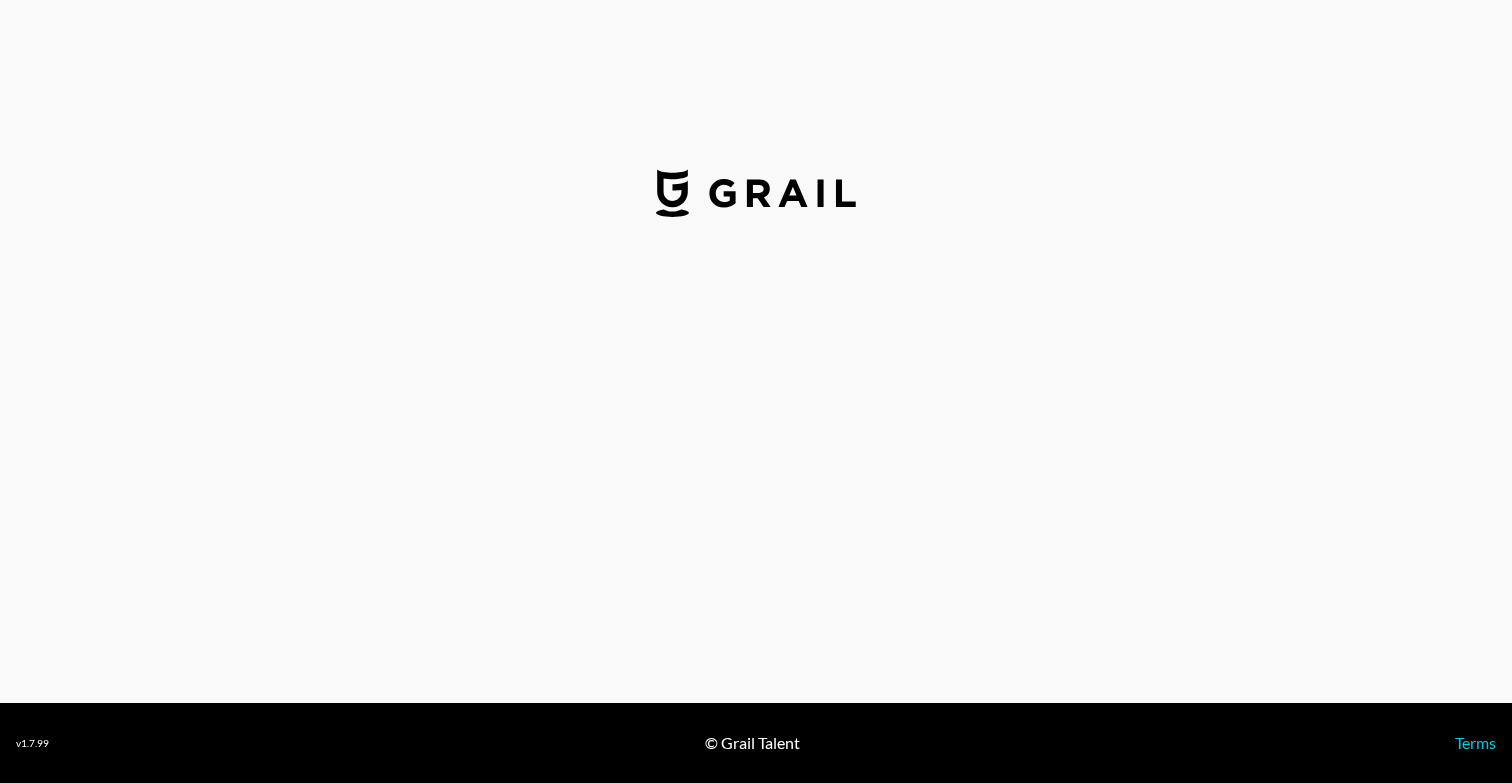 select on "USD" 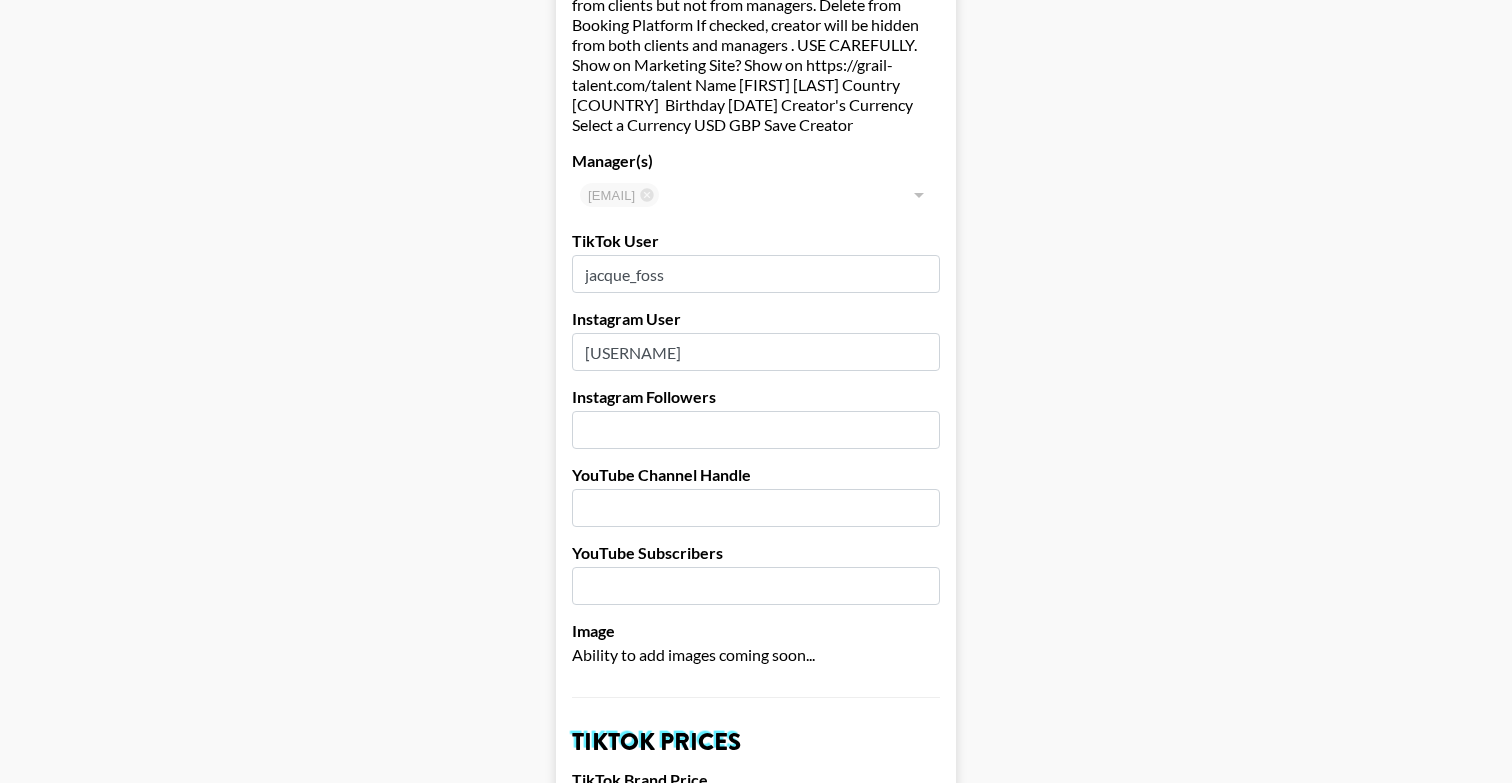 scroll, scrollTop: 414, scrollLeft: 0, axis: vertical 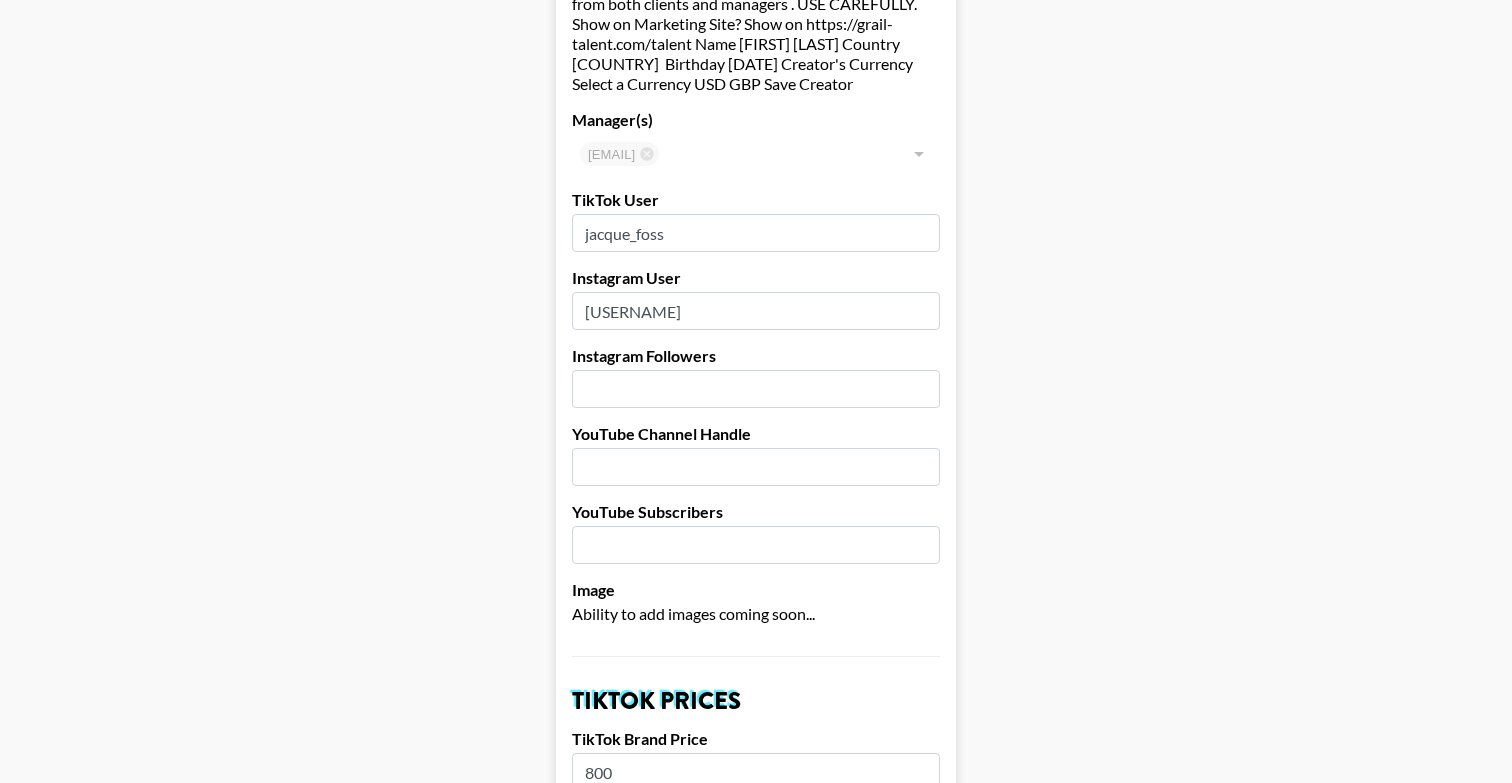 drag, startPoint x: 680, startPoint y: 426, endPoint x: 500, endPoint y: 418, distance: 180.17769 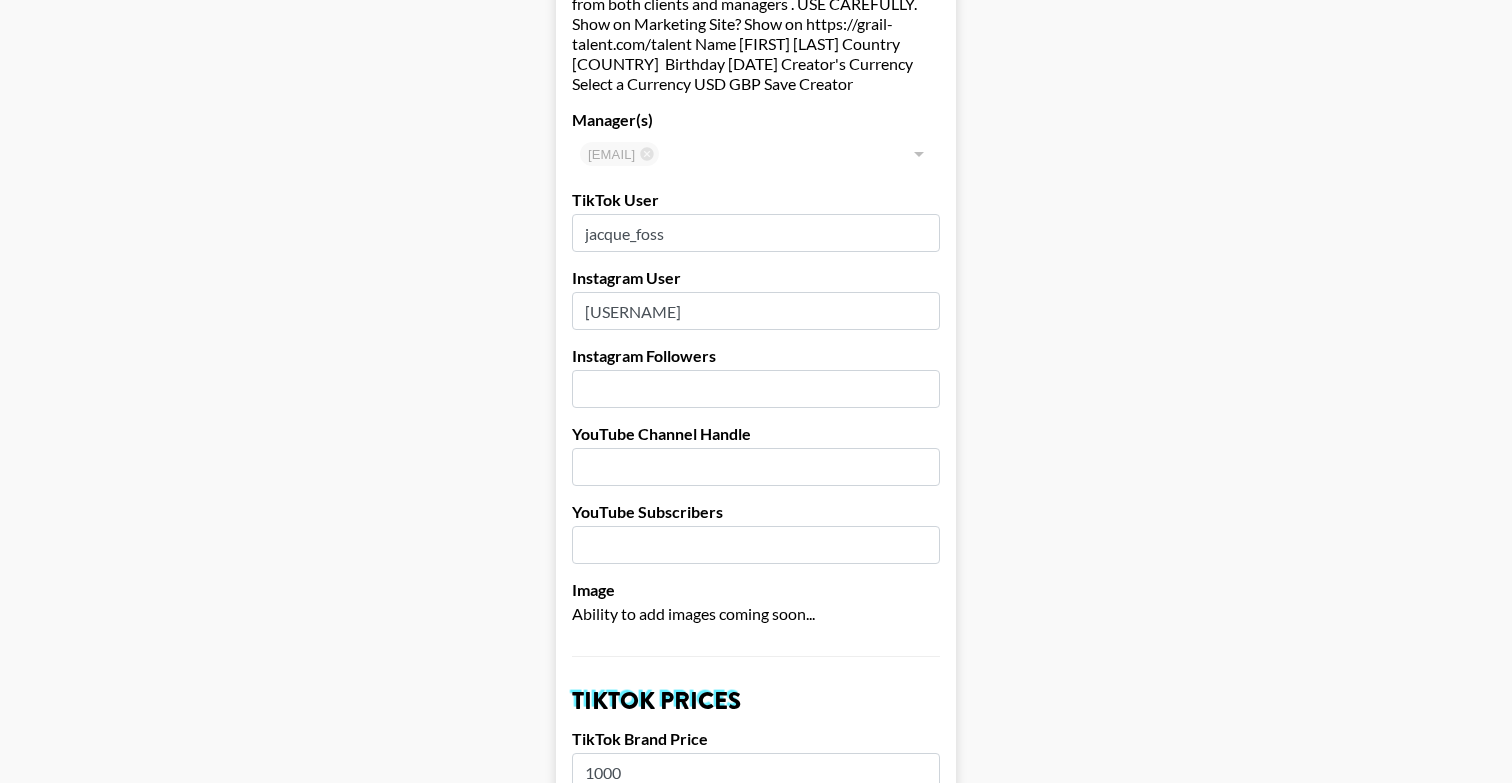 type on "1000" 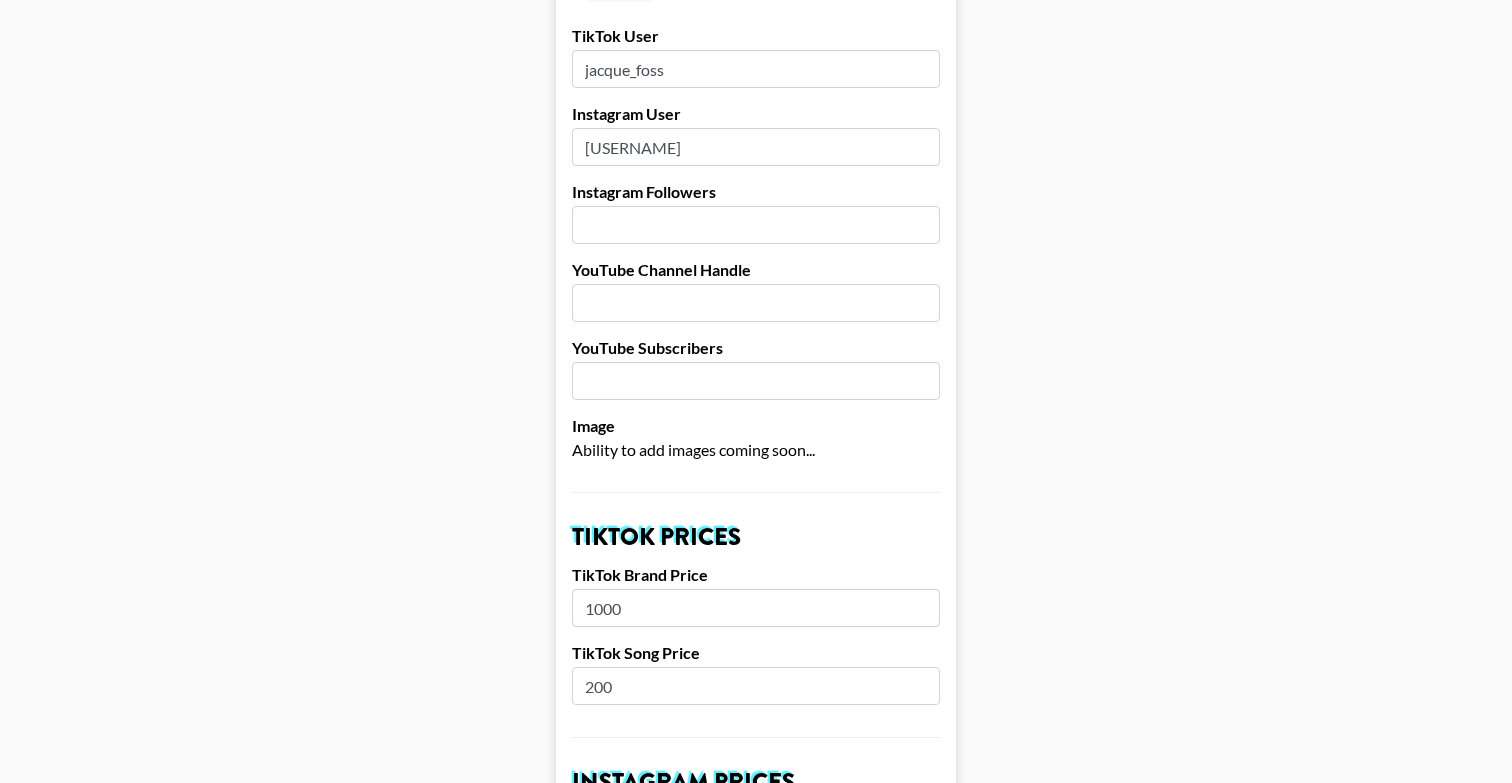 click on "500" at bounding box center (756, 881) 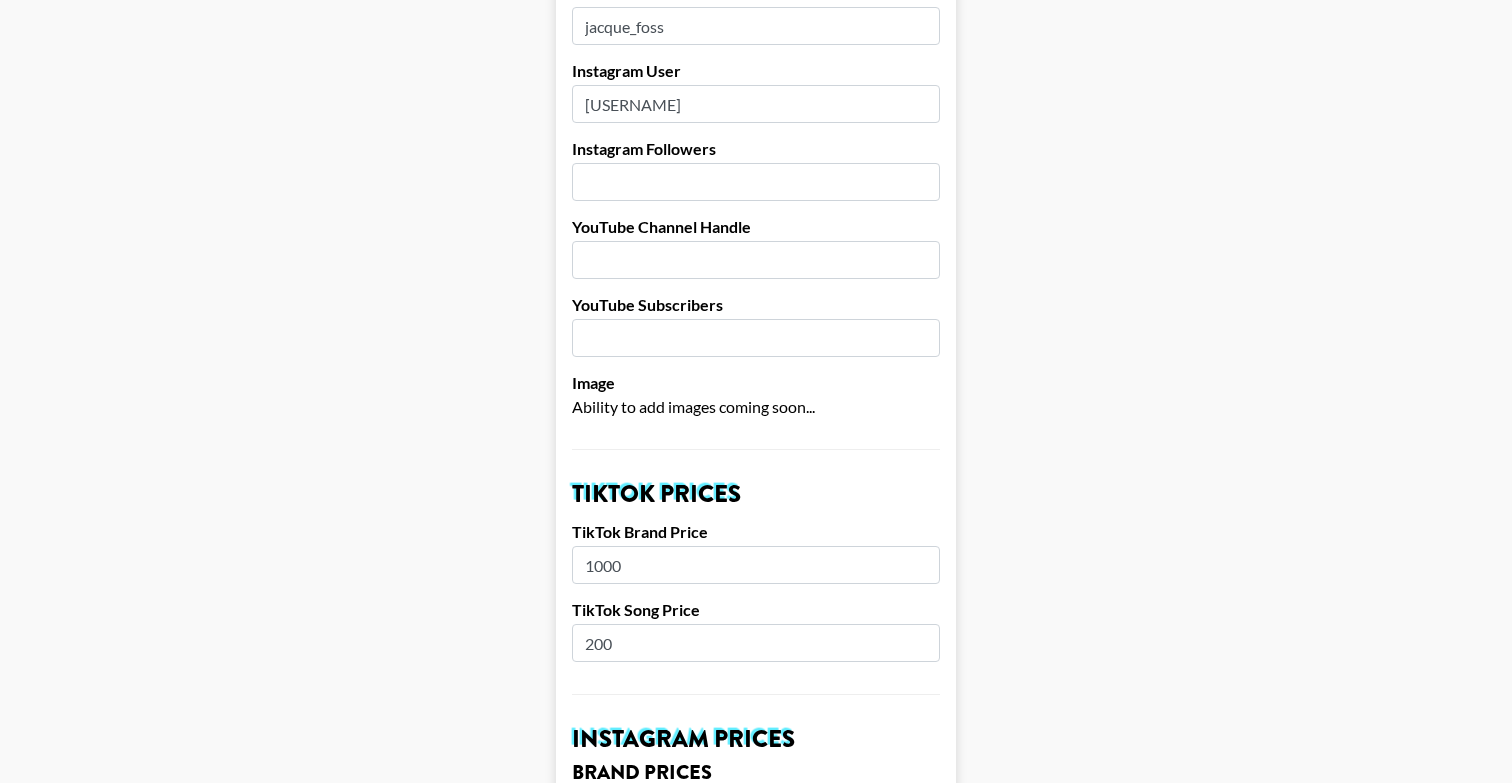 scroll, scrollTop: 637, scrollLeft: 0, axis: vertical 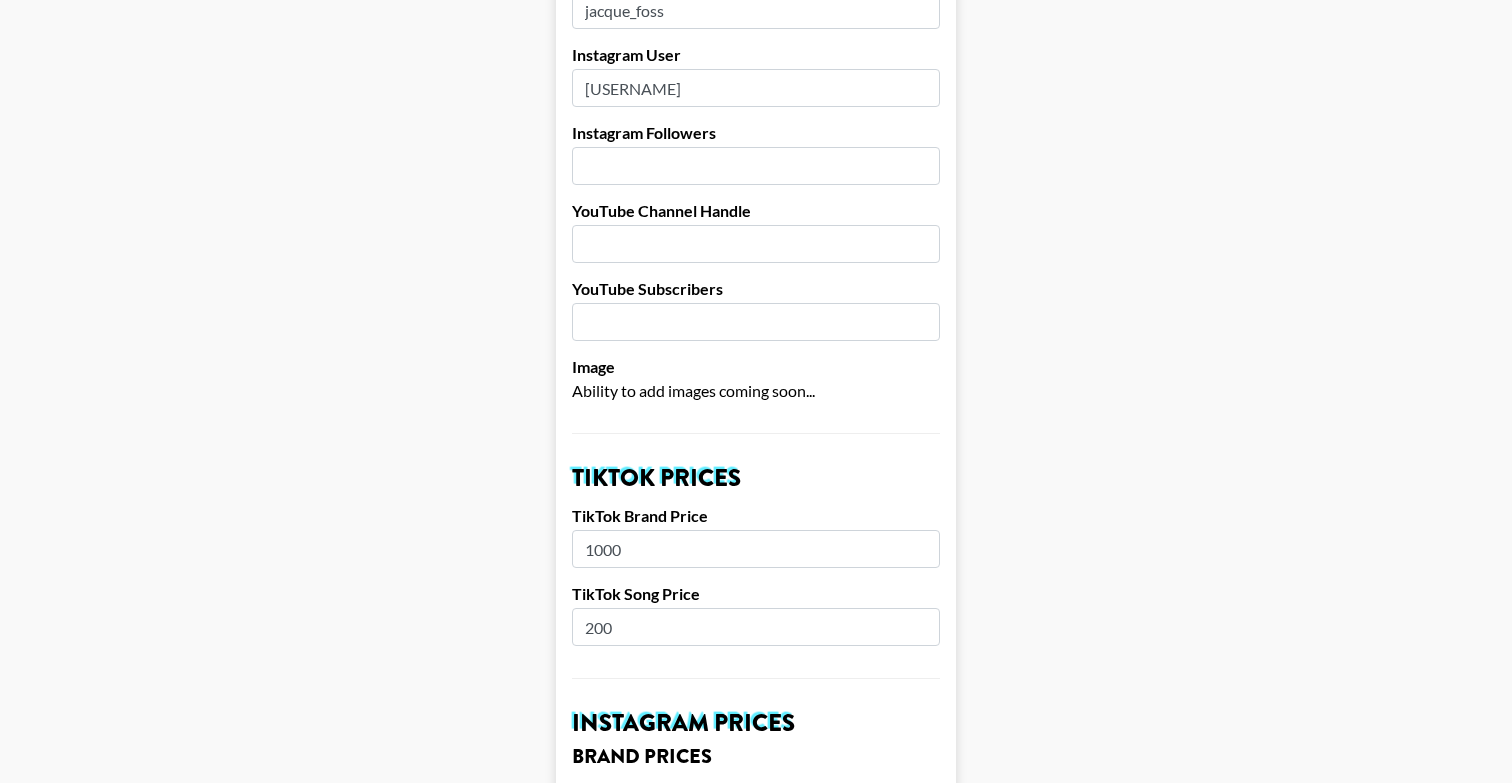 type on "500" 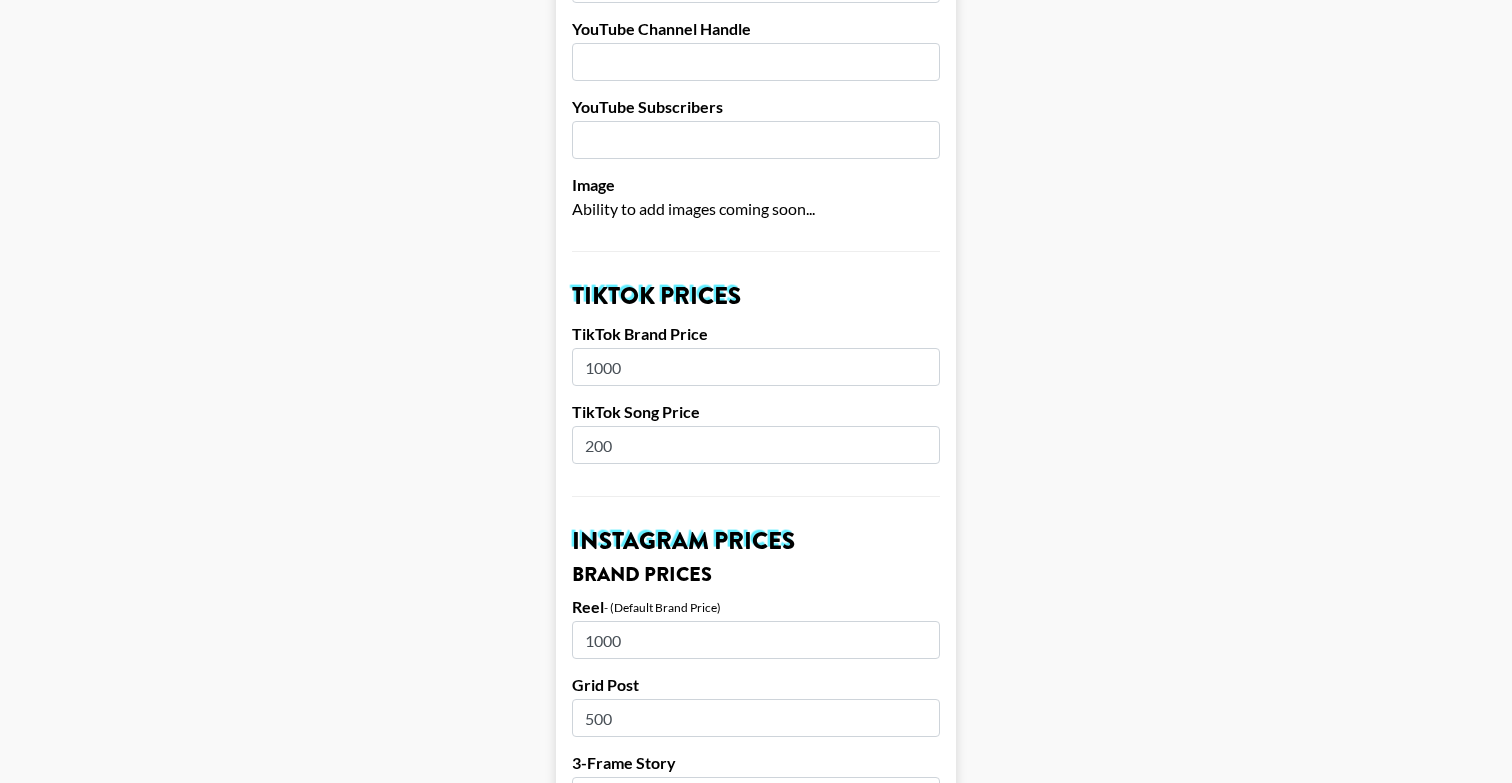 scroll, scrollTop: 826, scrollLeft: 0, axis: vertical 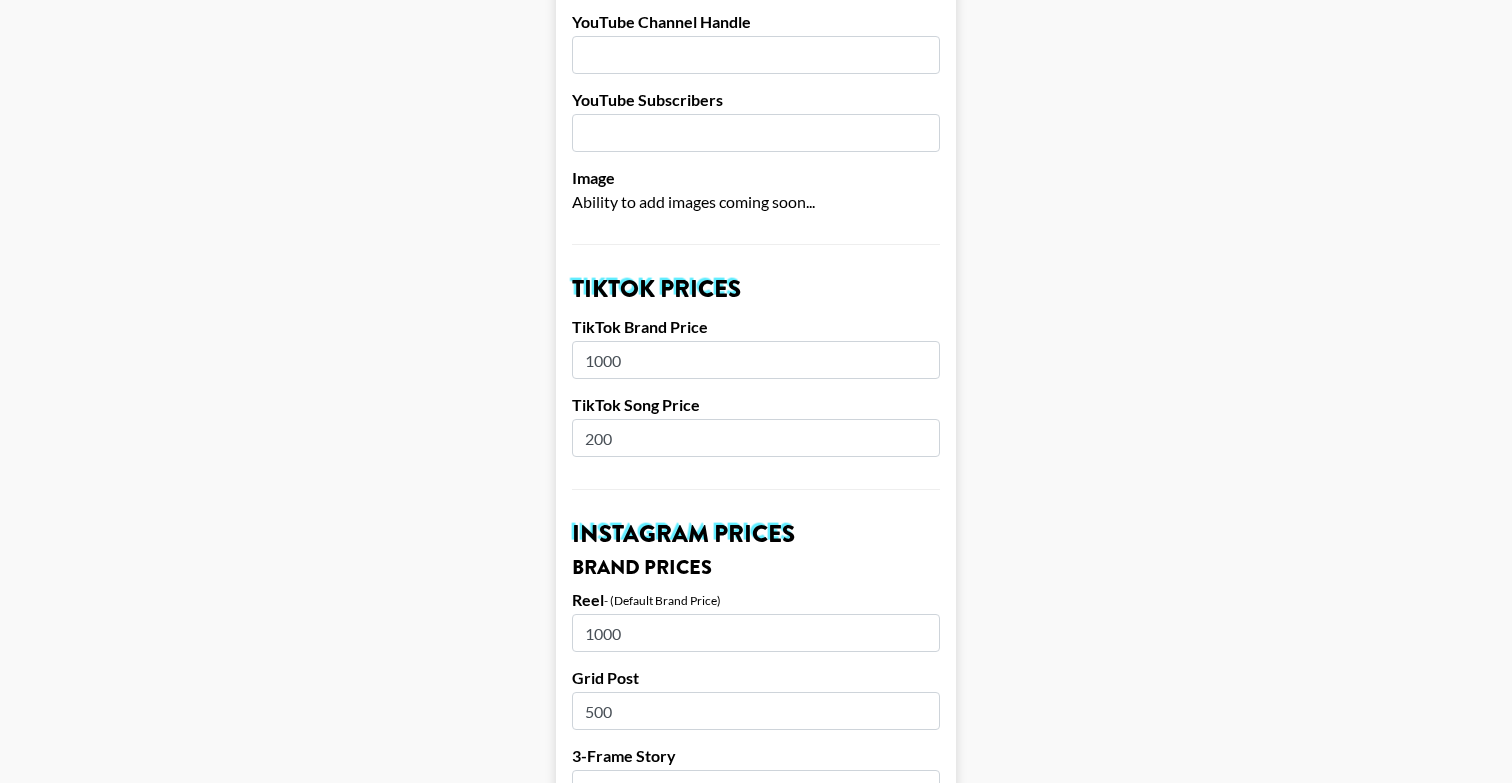 drag, startPoint x: 643, startPoint y: 279, endPoint x: 578, endPoint y: 259, distance: 68.007355 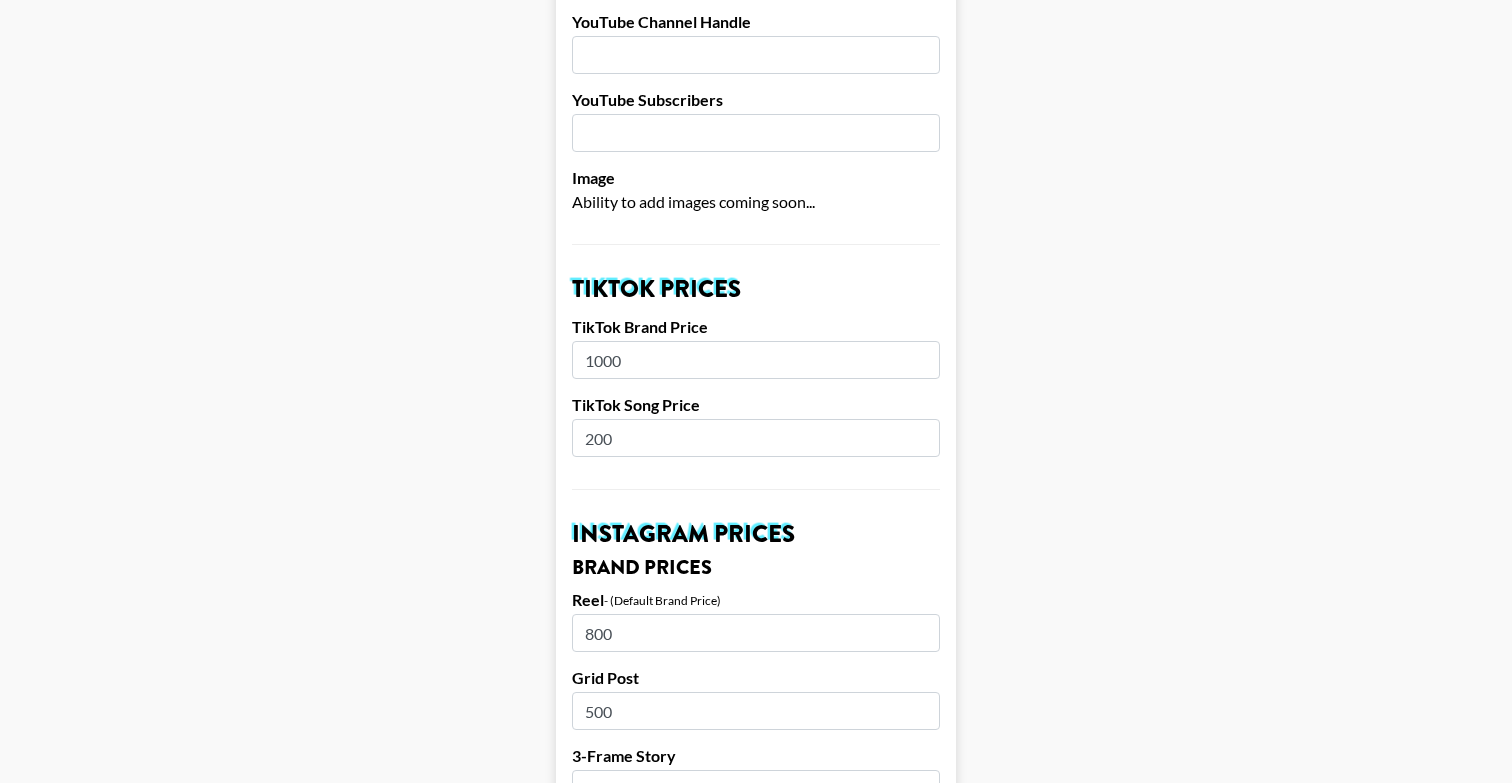 type on "800" 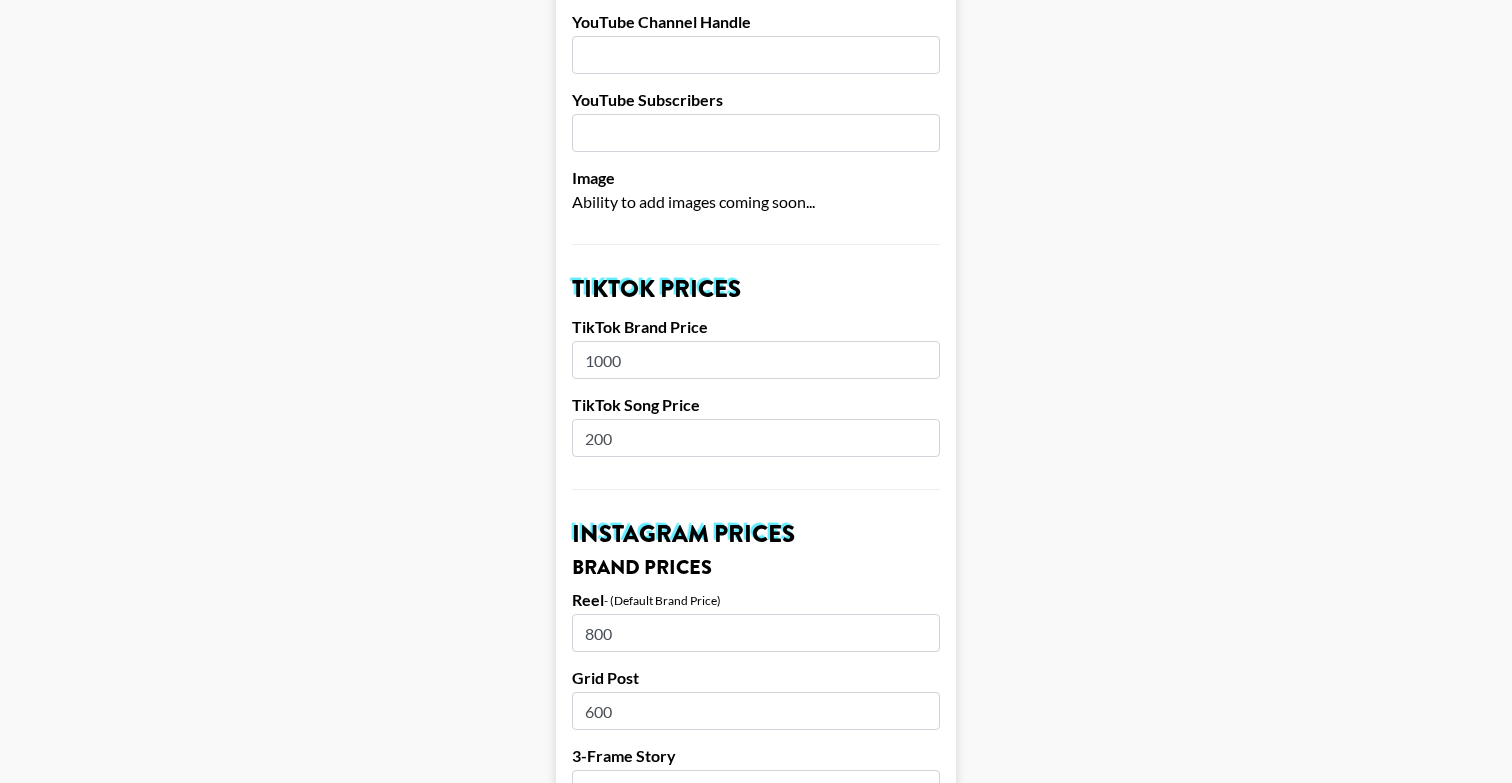 type on "600" 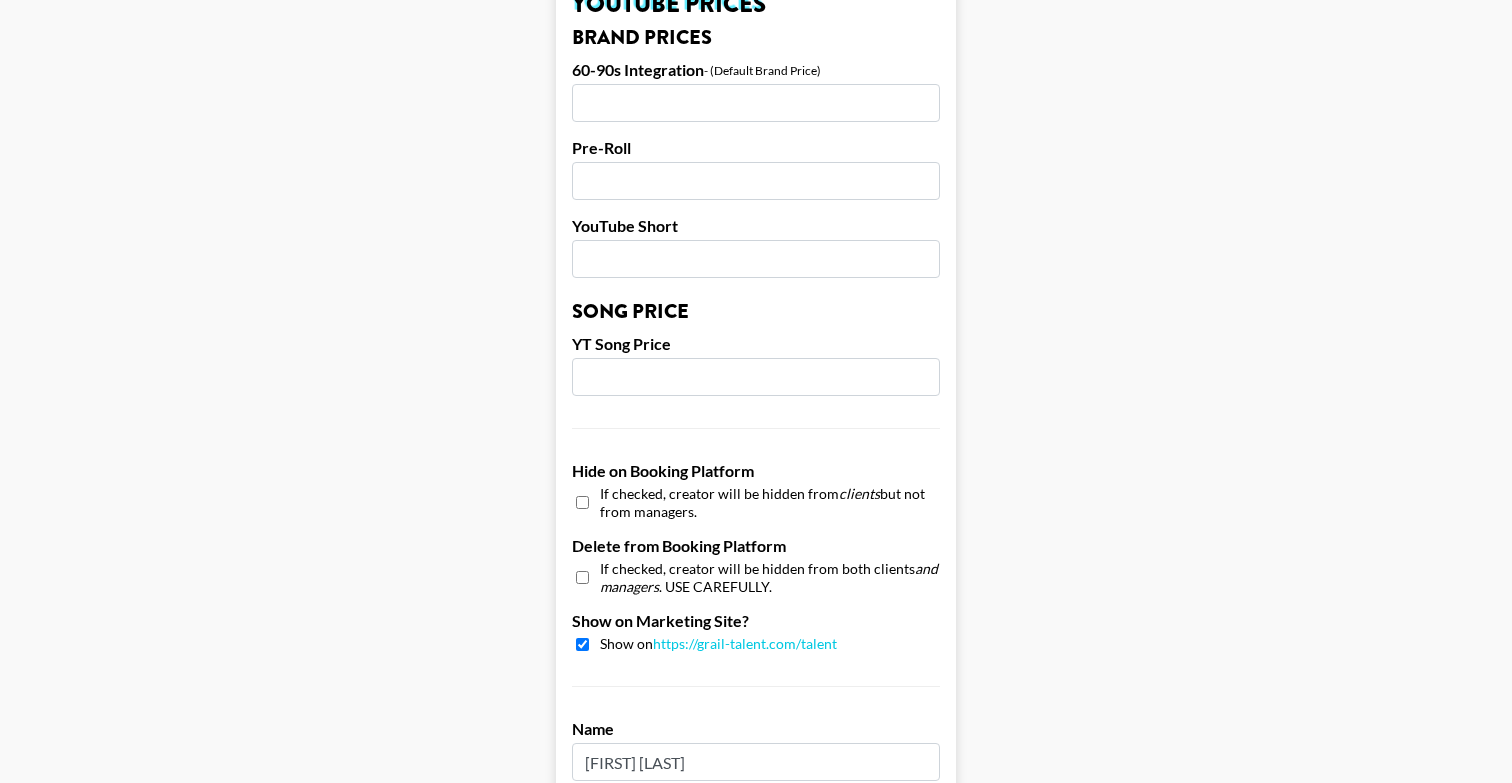 scroll, scrollTop: 1881, scrollLeft: 0, axis: vertical 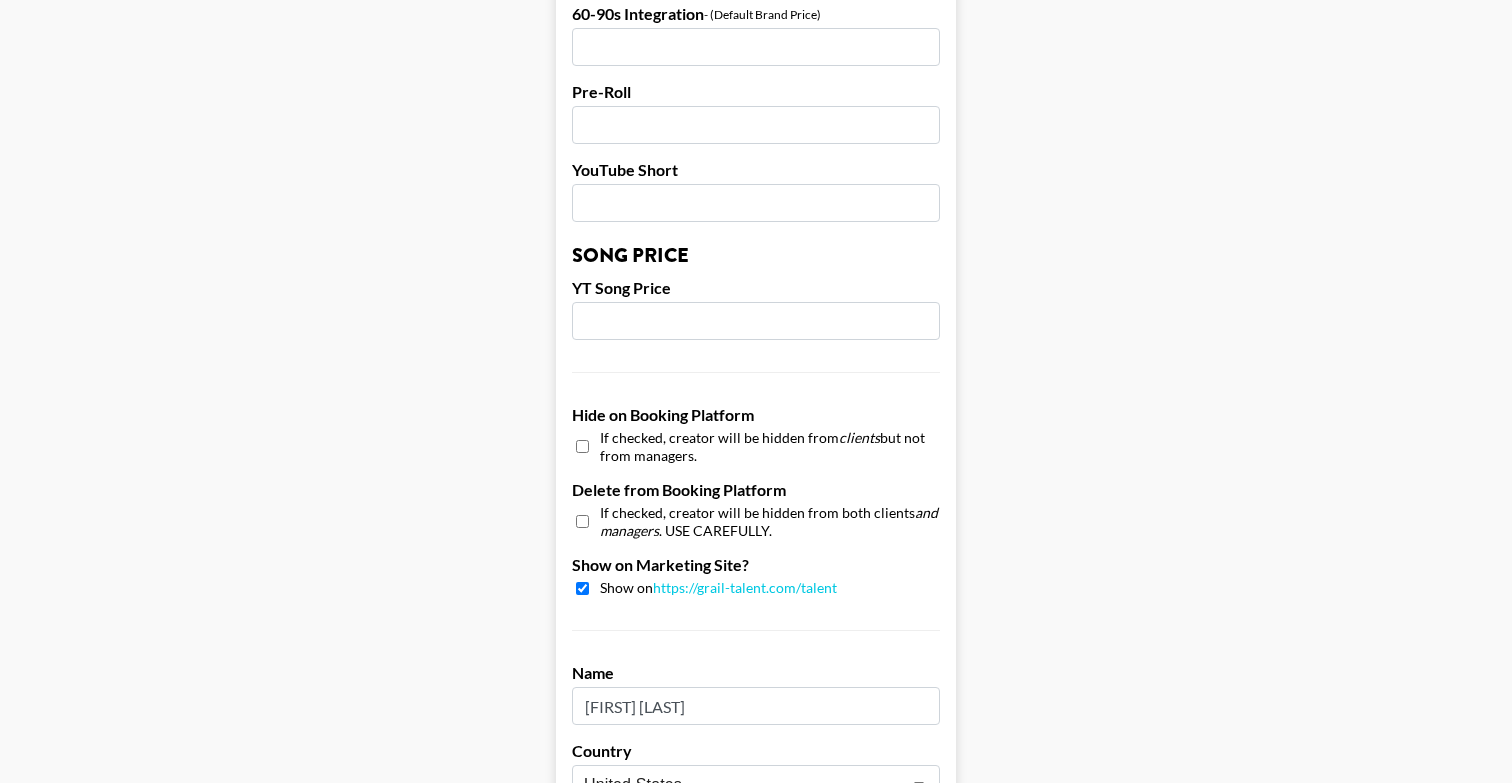 click on "Save Creator" at bounding box center (651, 1044) 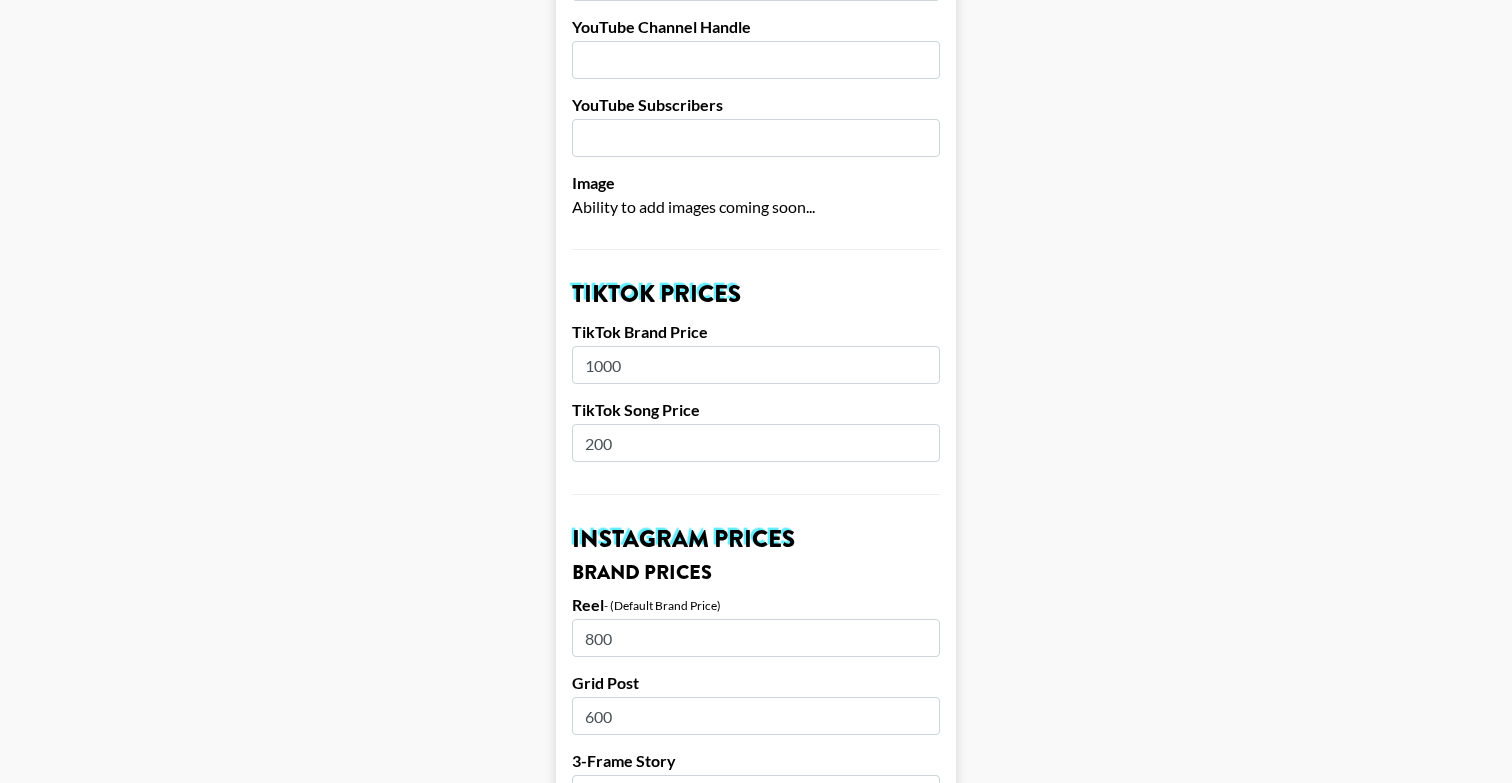 scroll, scrollTop: 501, scrollLeft: 0, axis: vertical 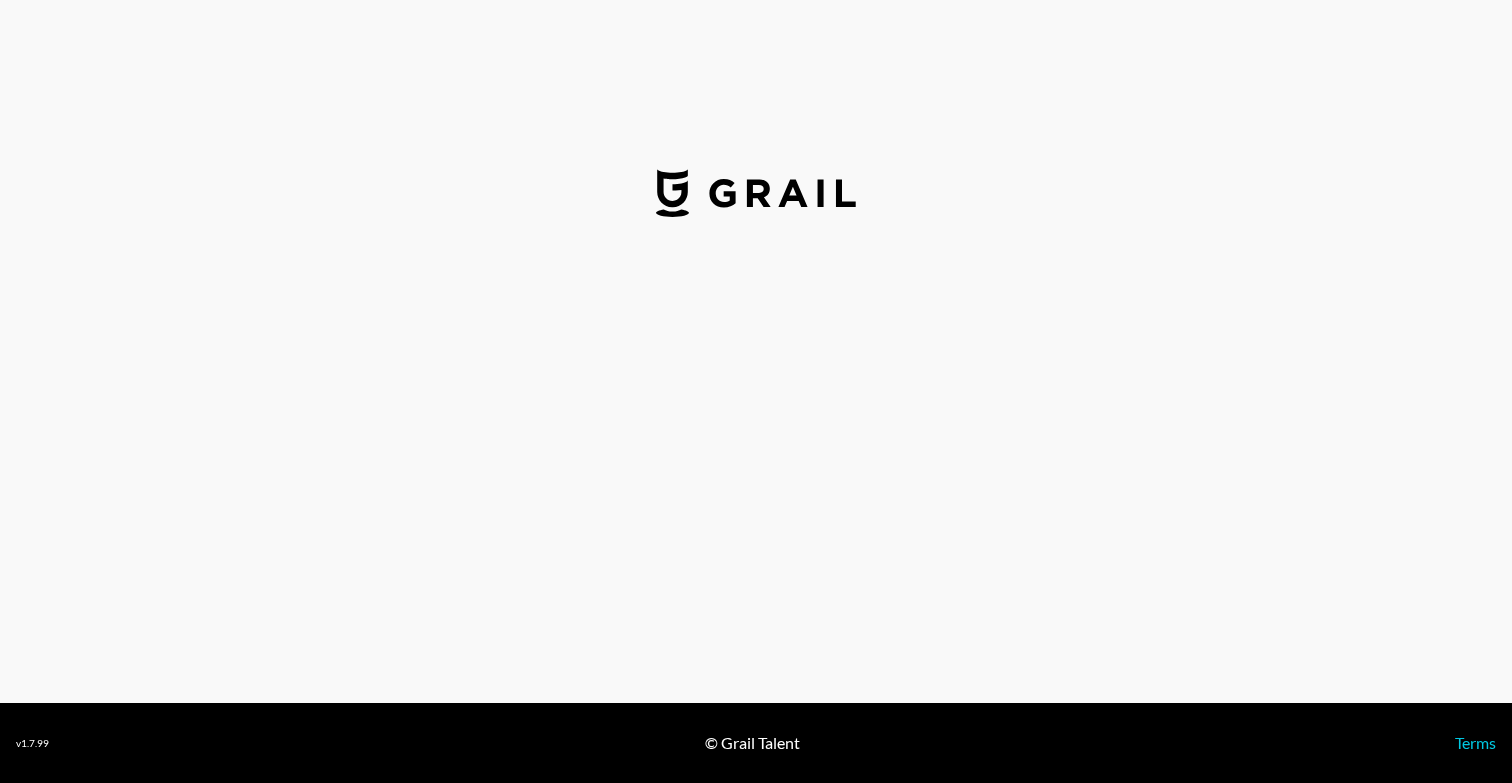 select on "USD" 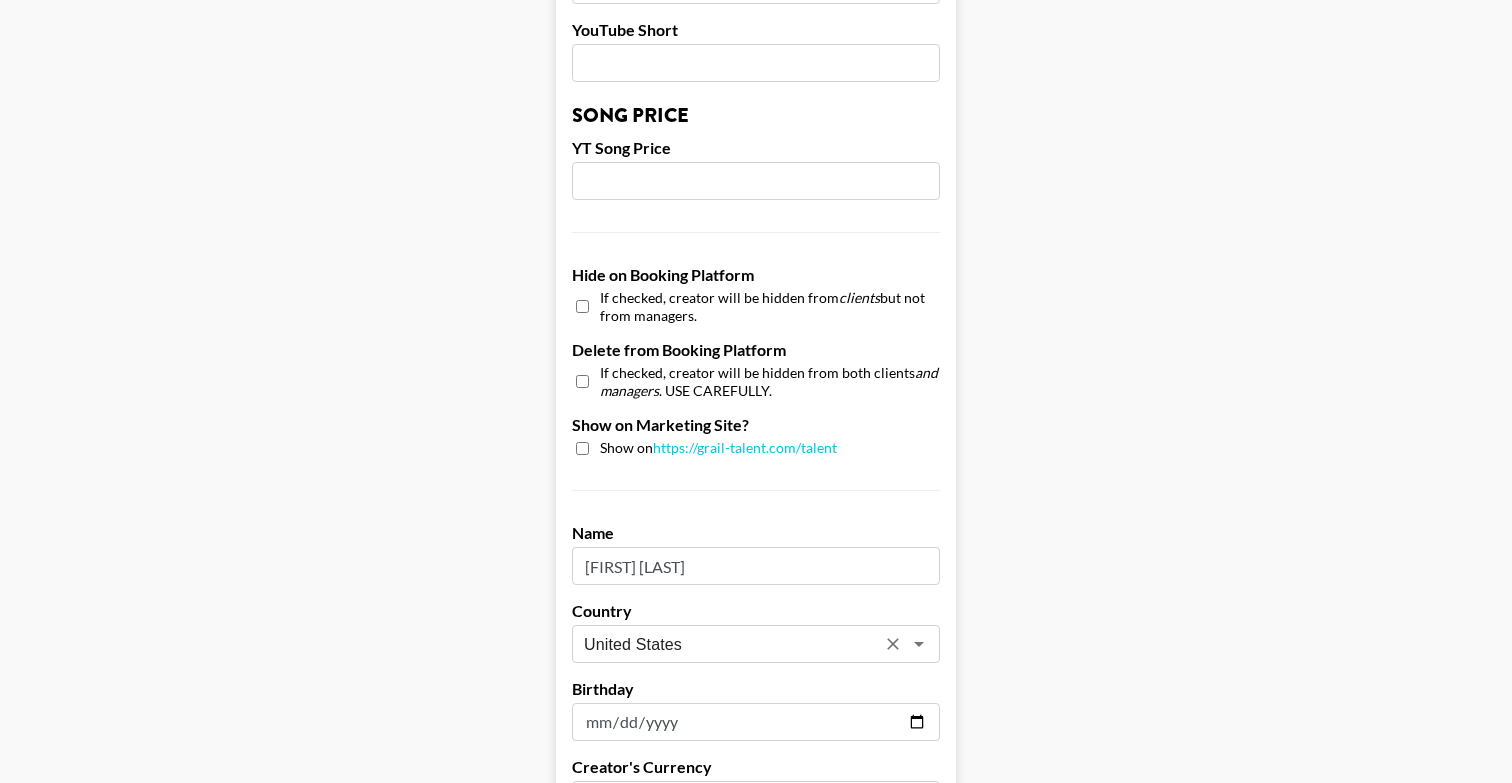 scroll, scrollTop: 1649, scrollLeft: 0, axis: vertical 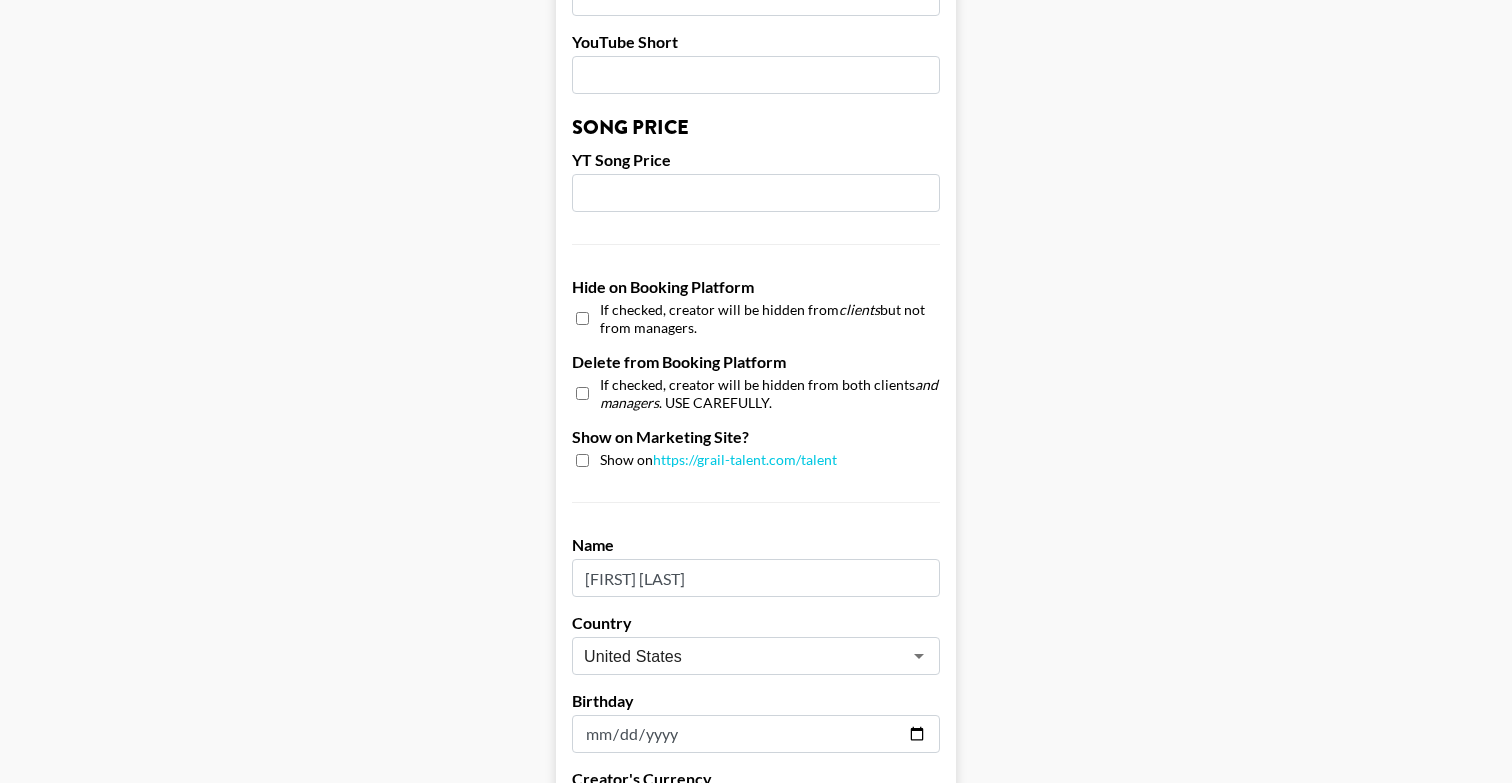 click at bounding box center (582, 318) 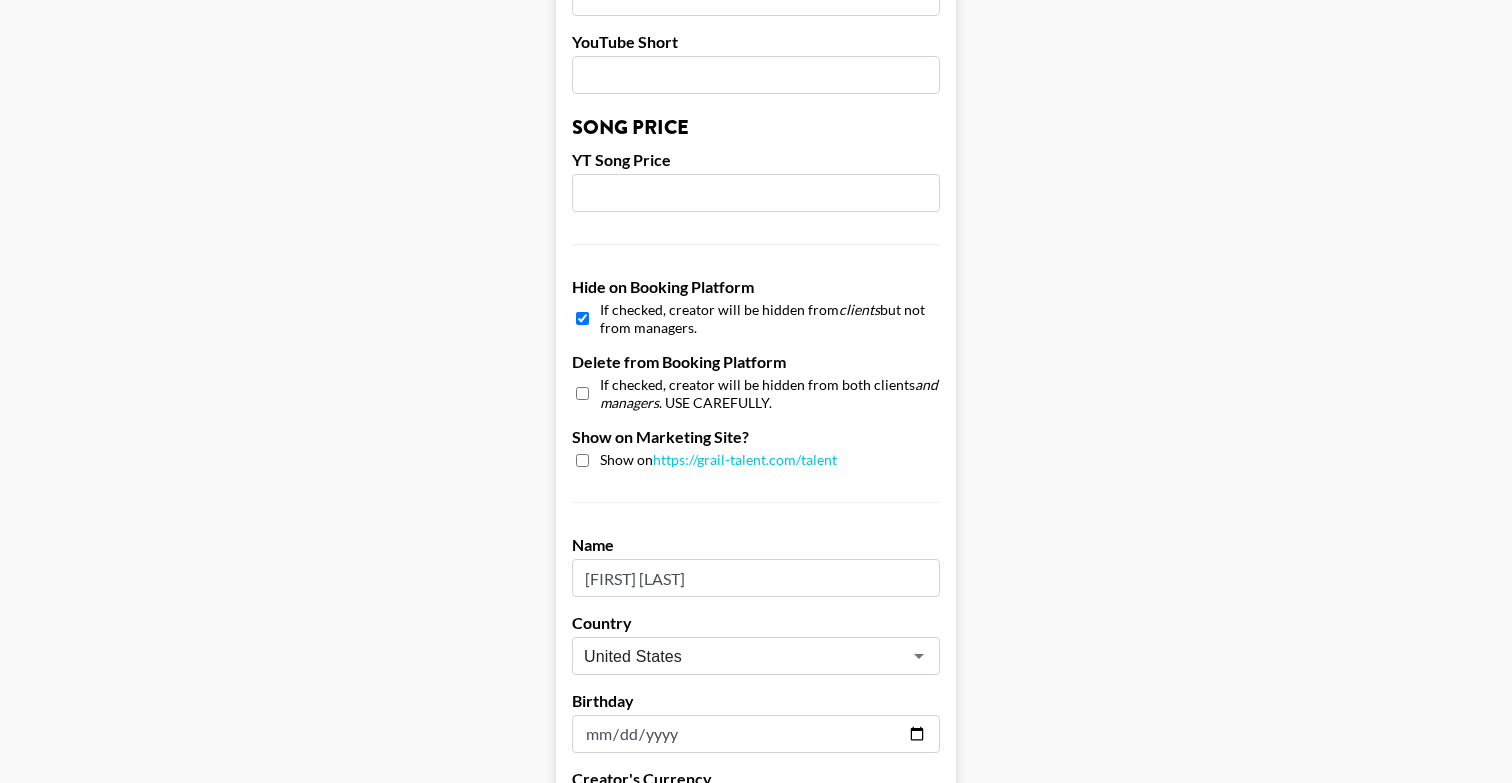 click at bounding box center (582, 393) 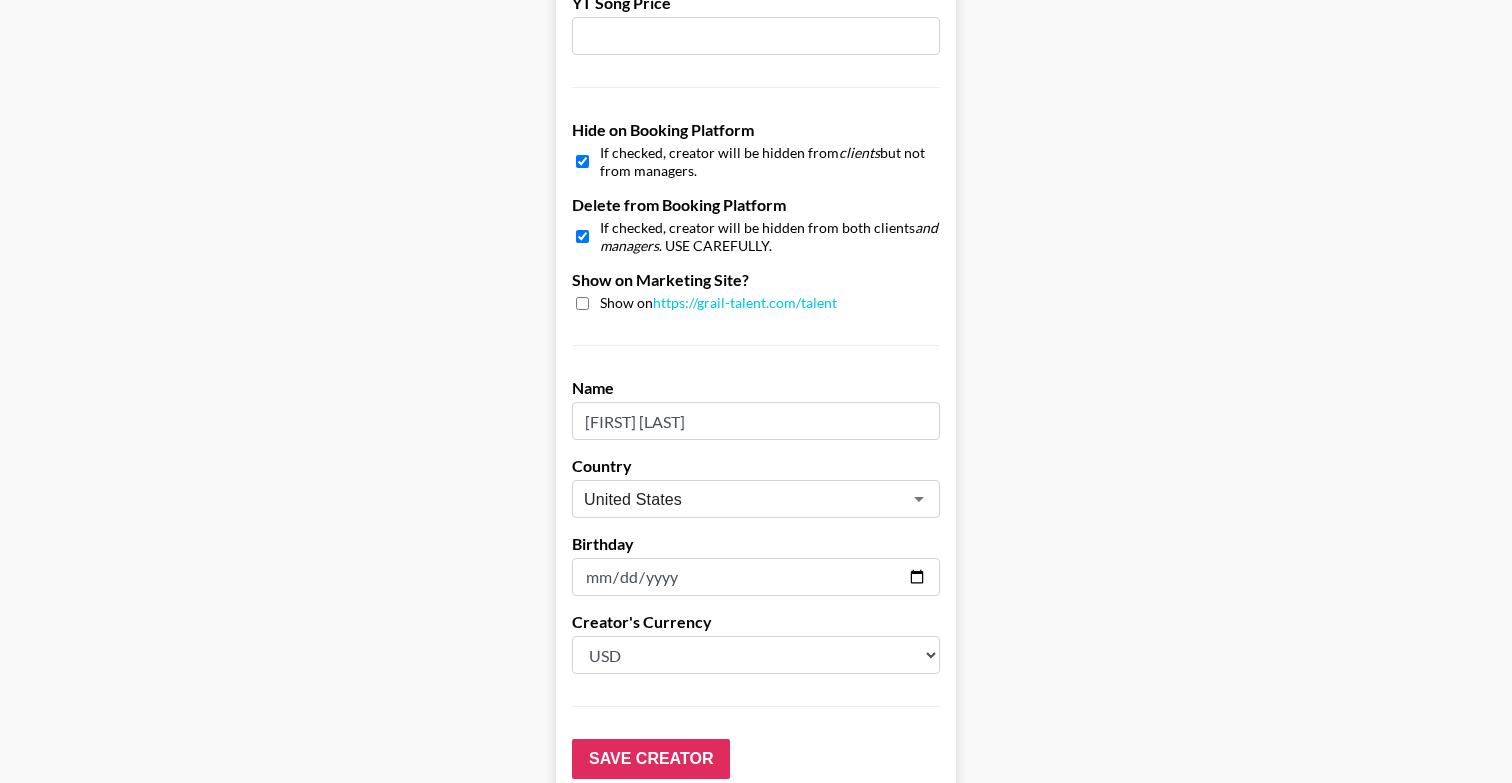 scroll, scrollTop: 1930, scrollLeft: 0, axis: vertical 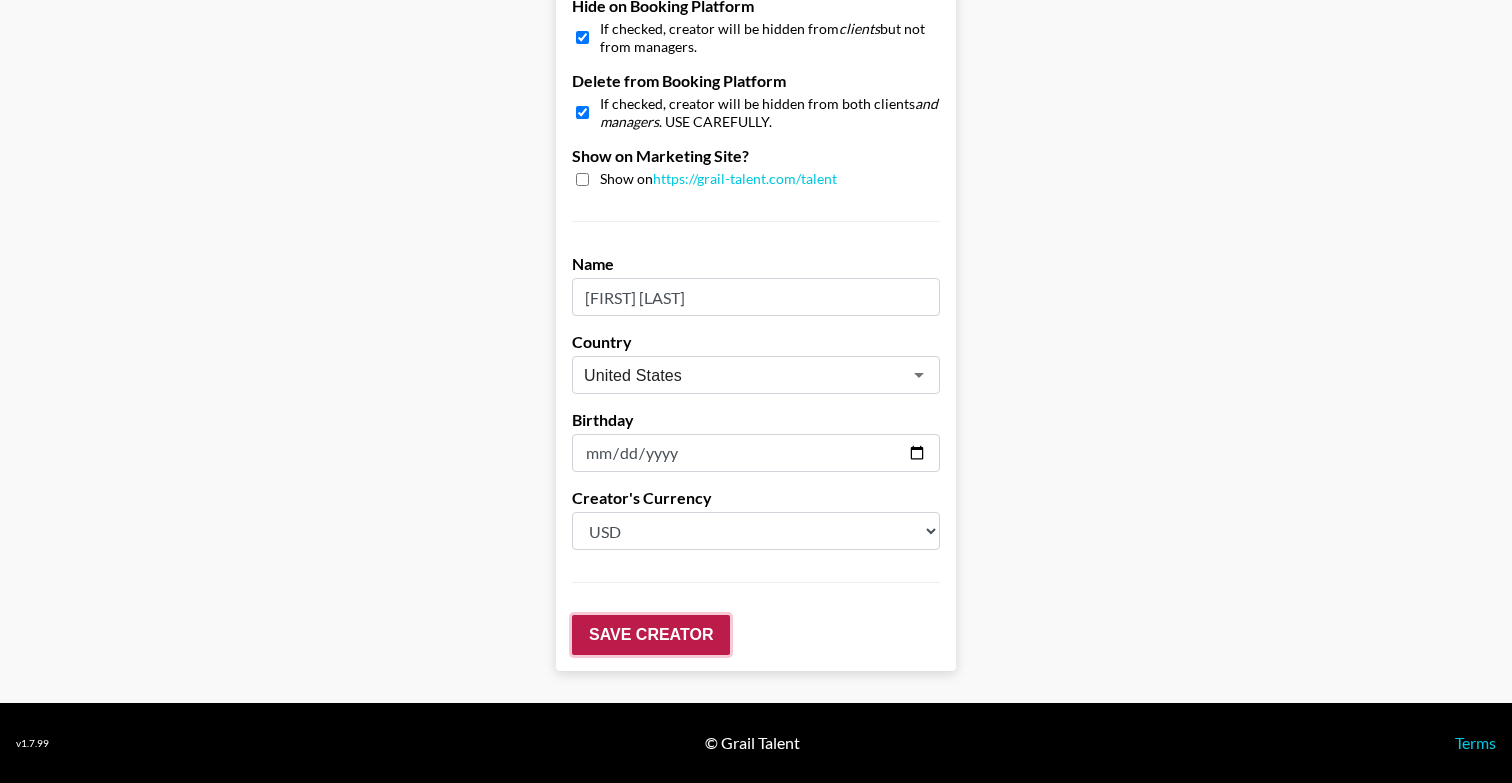 click on "Save Creator" at bounding box center [651, 635] 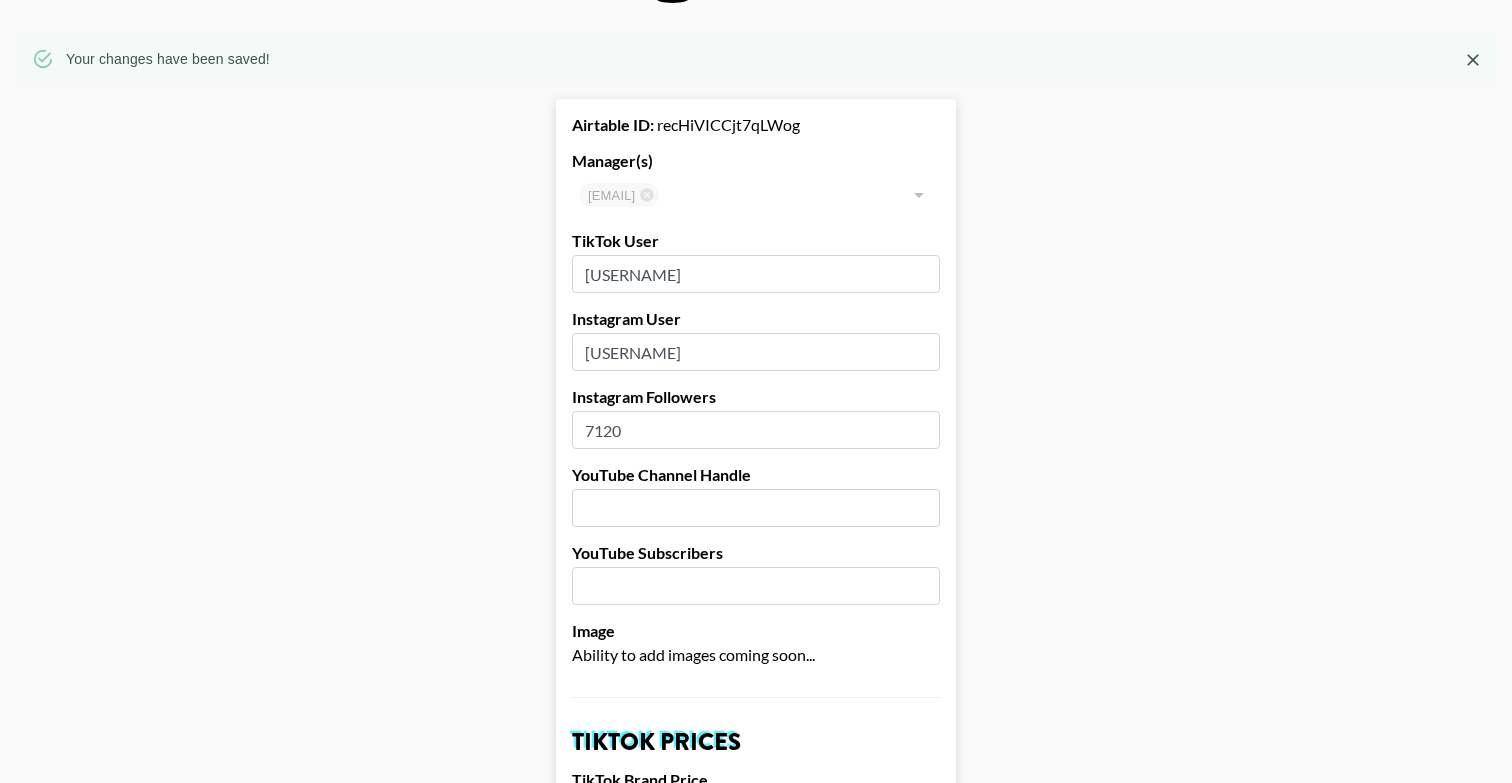 scroll, scrollTop: 69, scrollLeft: 0, axis: vertical 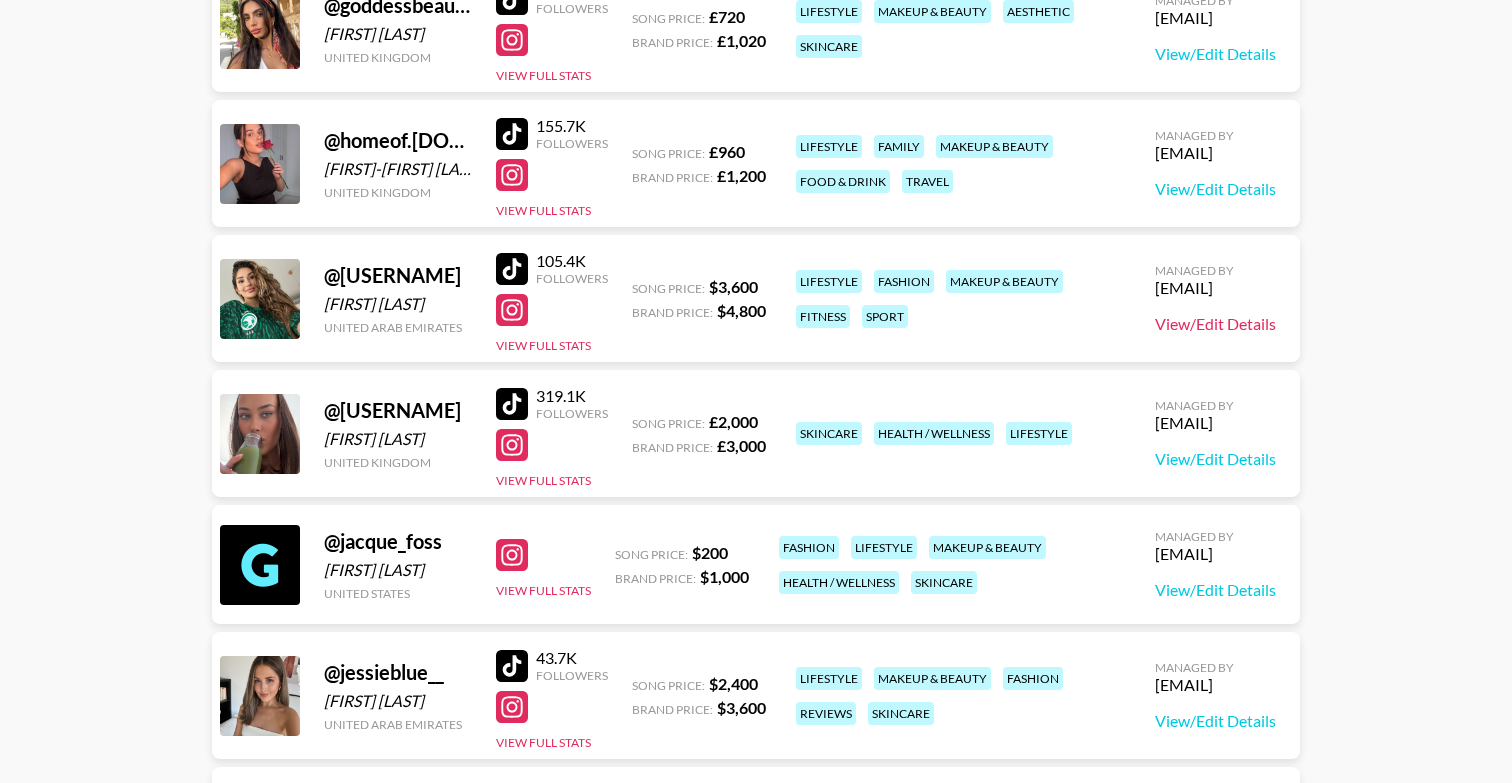 click on "View/Edit Details" at bounding box center (1215, 324) 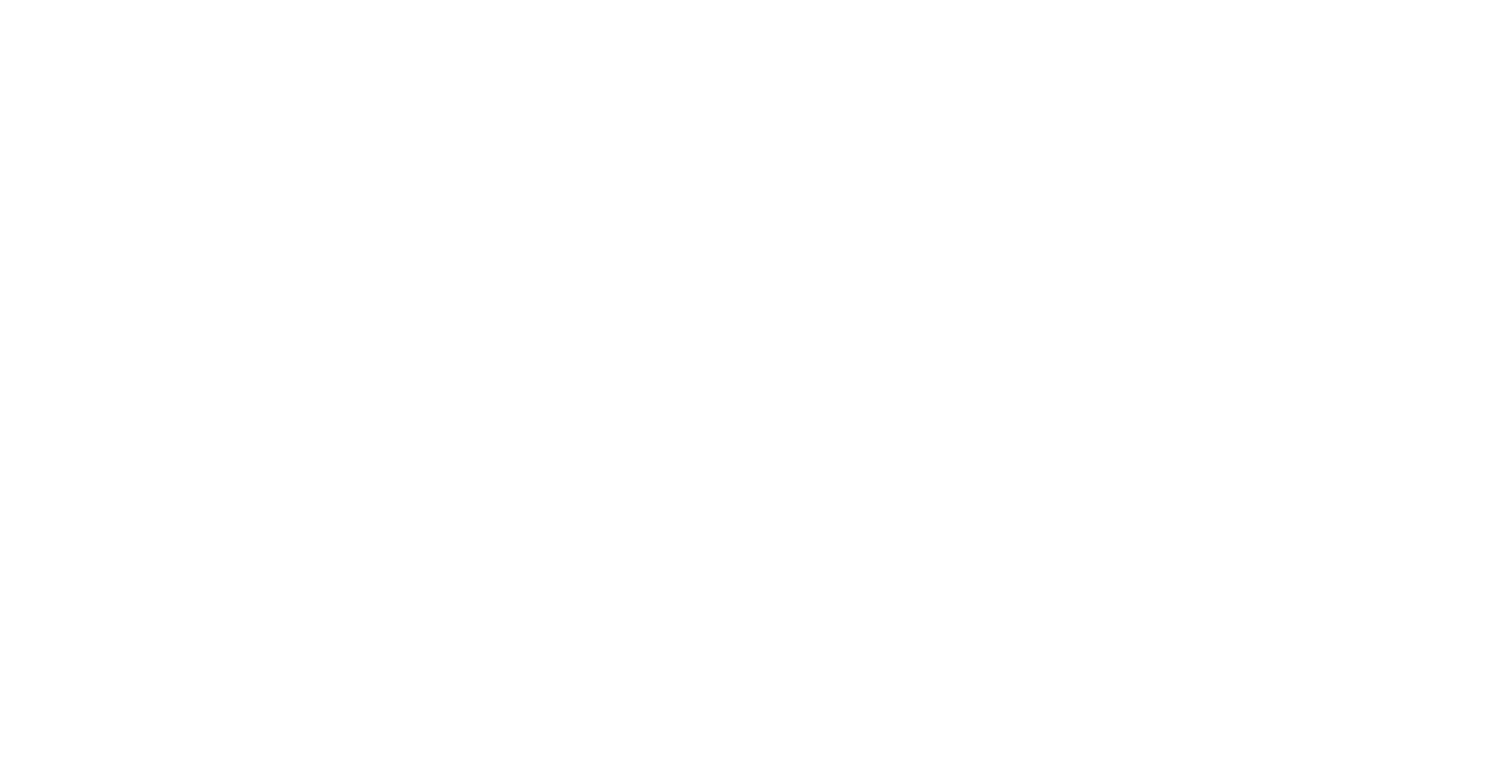 scroll, scrollTop: 0, scrollLeft: 0, axis: both 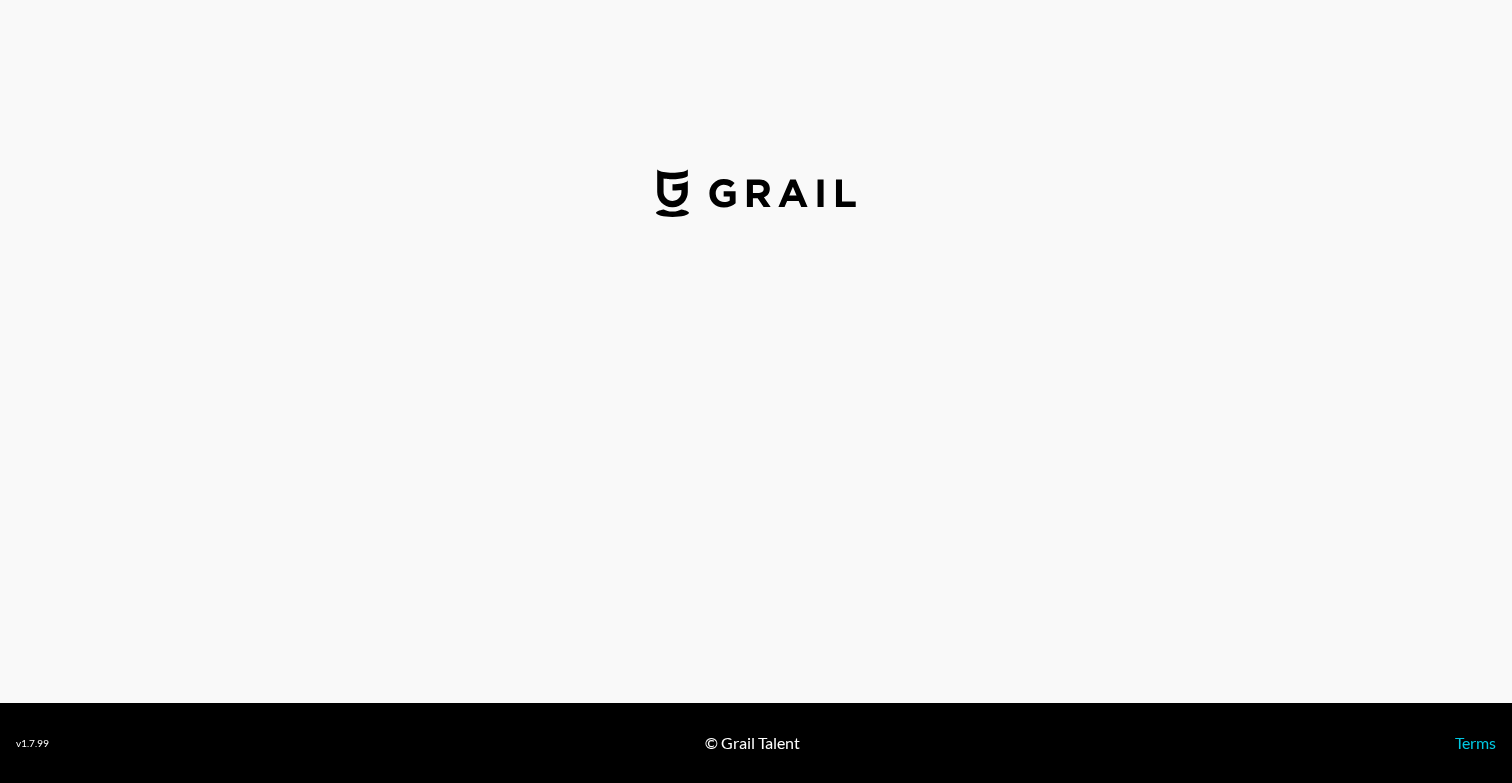 select on "USD" 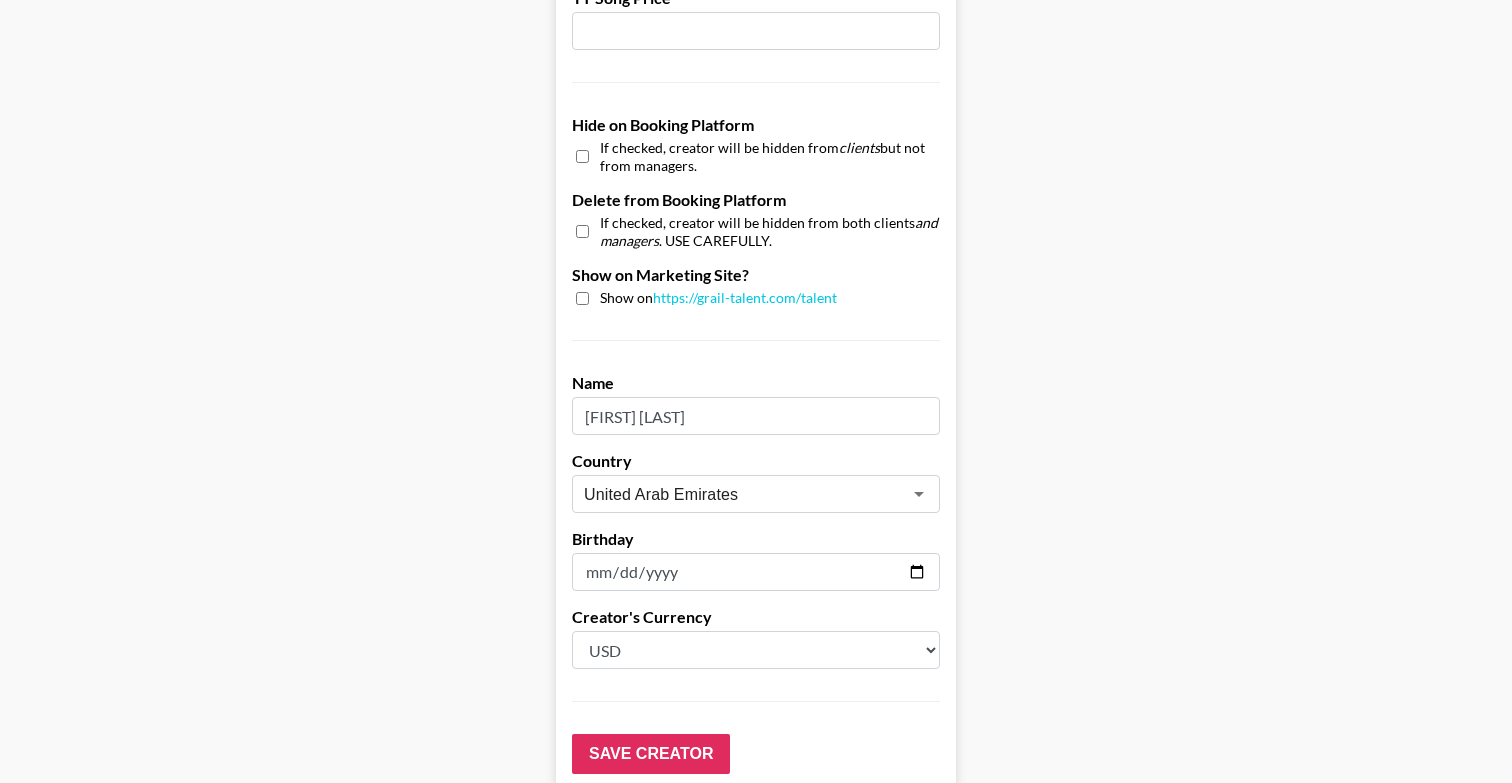 scroll, scrollTop: 1779, scrollLeft: 0, axis: vertical 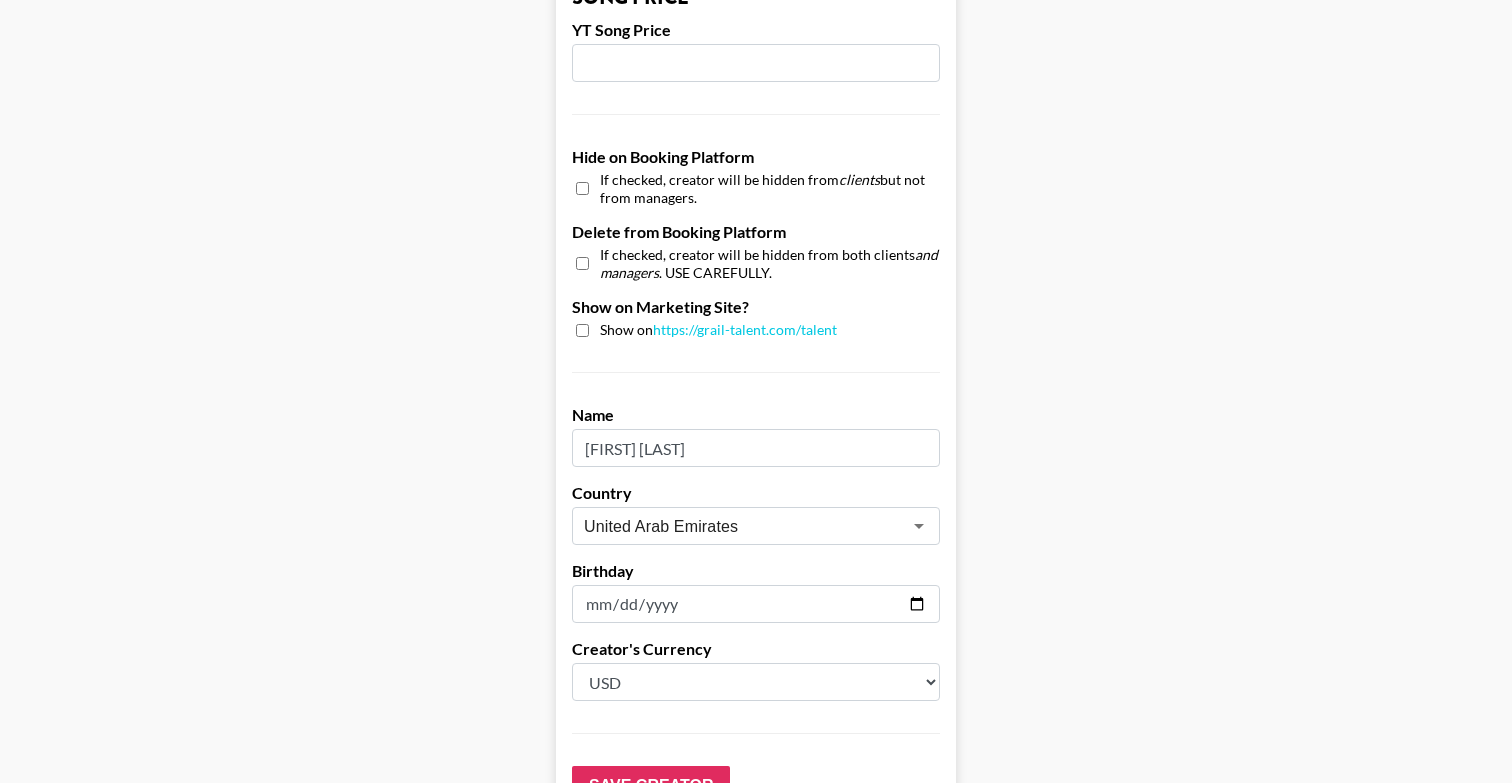 click at bounding box center [582, 263] 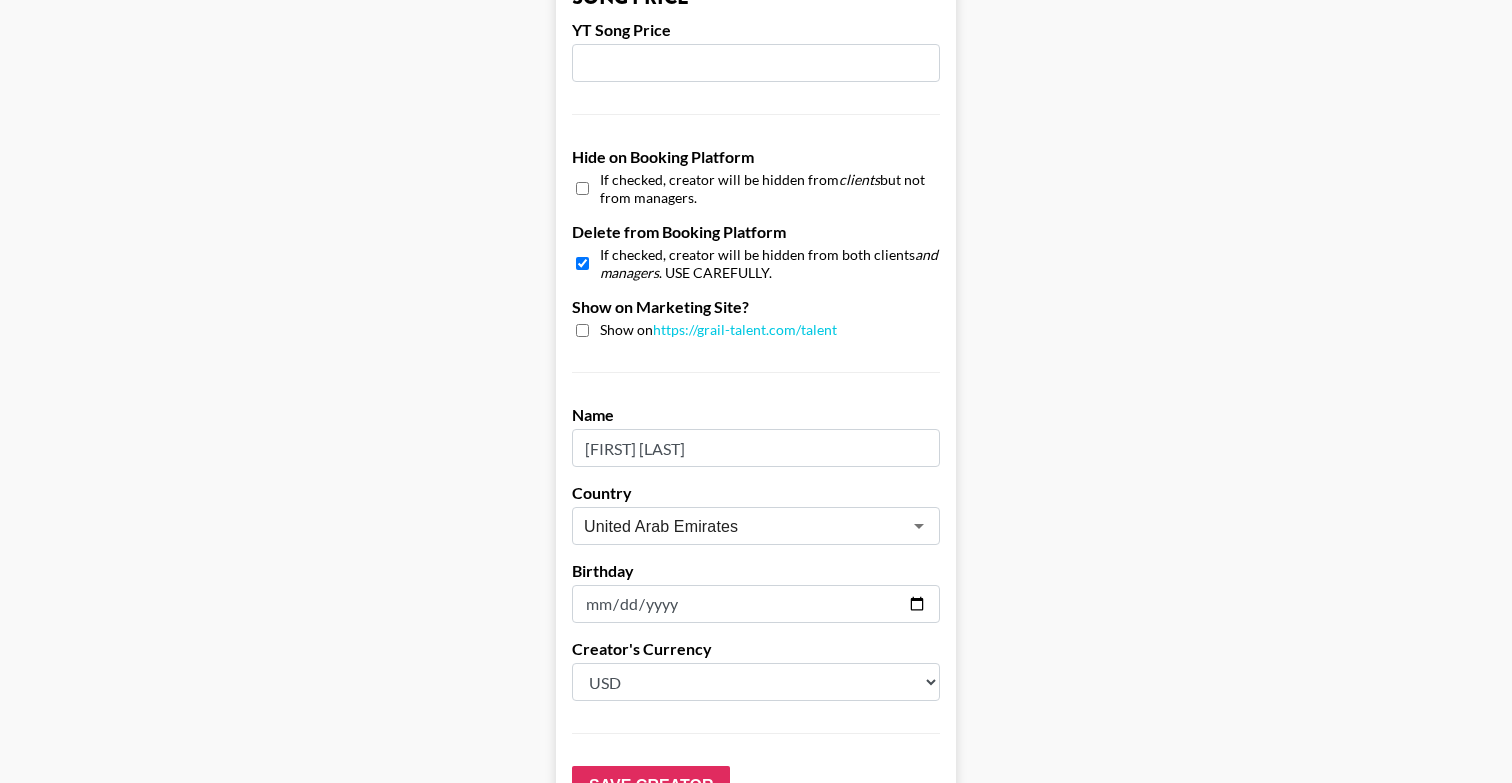 click at bounding box center [582, 188] 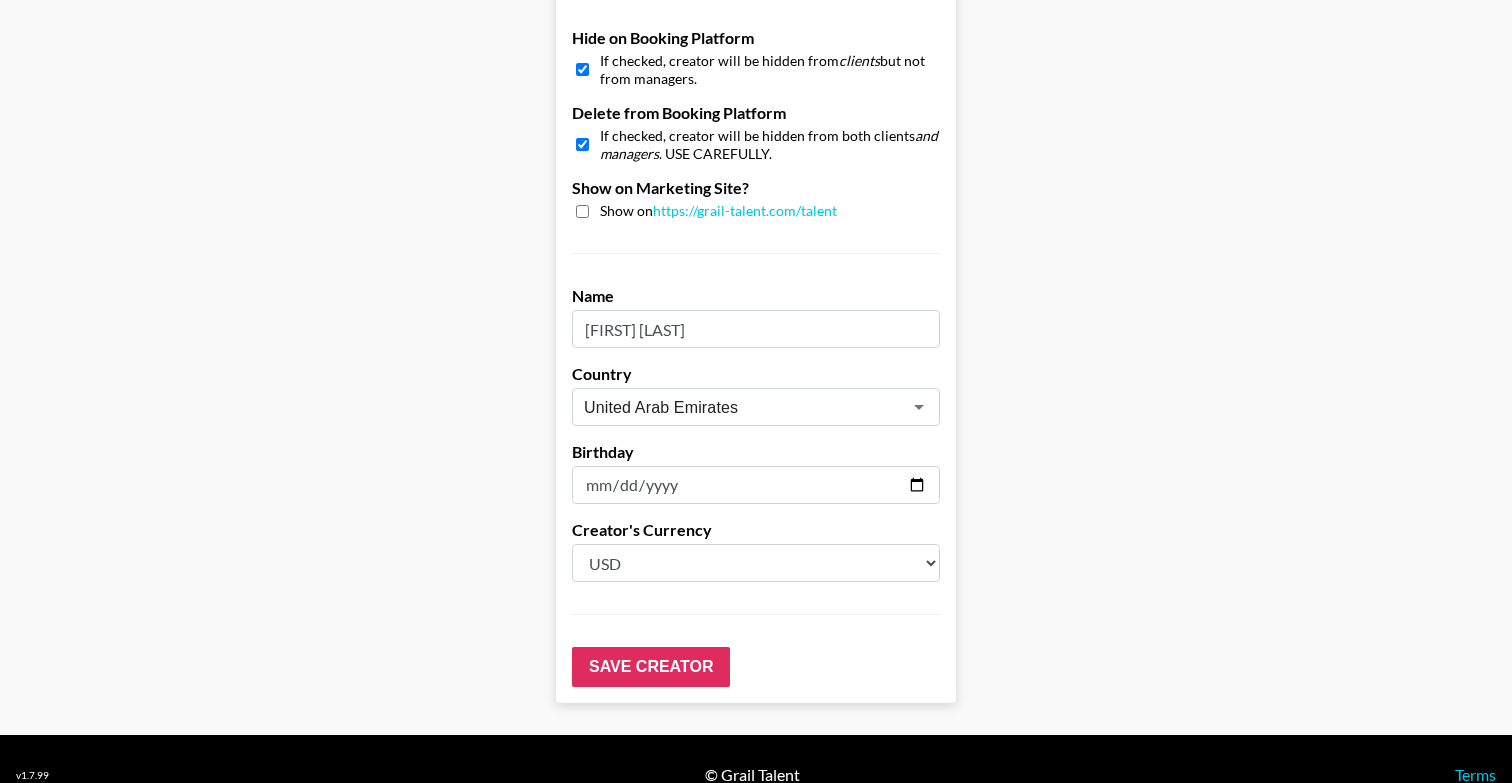 scroll, scrollTop: 1930, scrollLeft: 0, axis: vertical 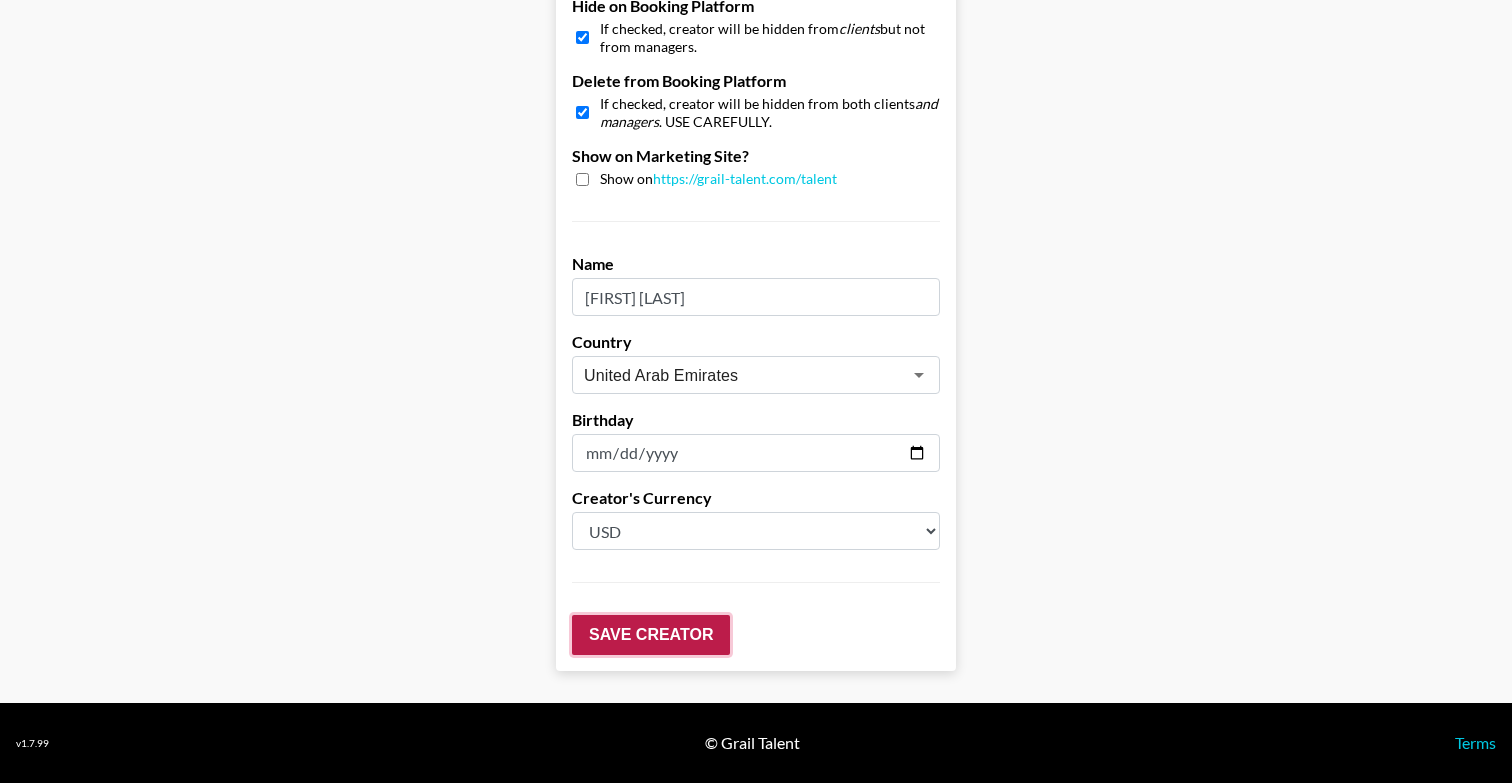 click on "Save Creator" at bounding box center [651, 635] 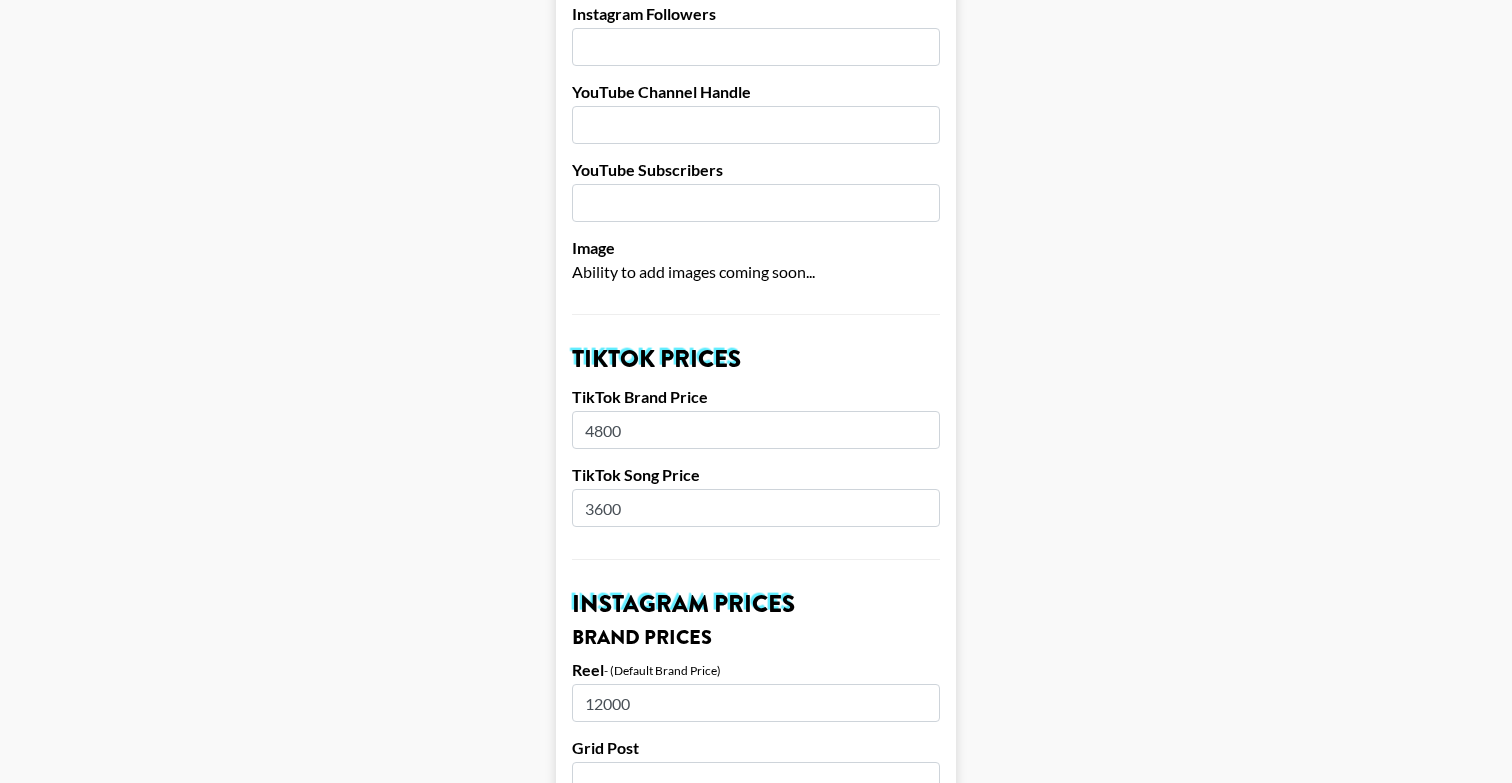 scroll, scrollTop: 0, scrollLeft: 0, axis: both 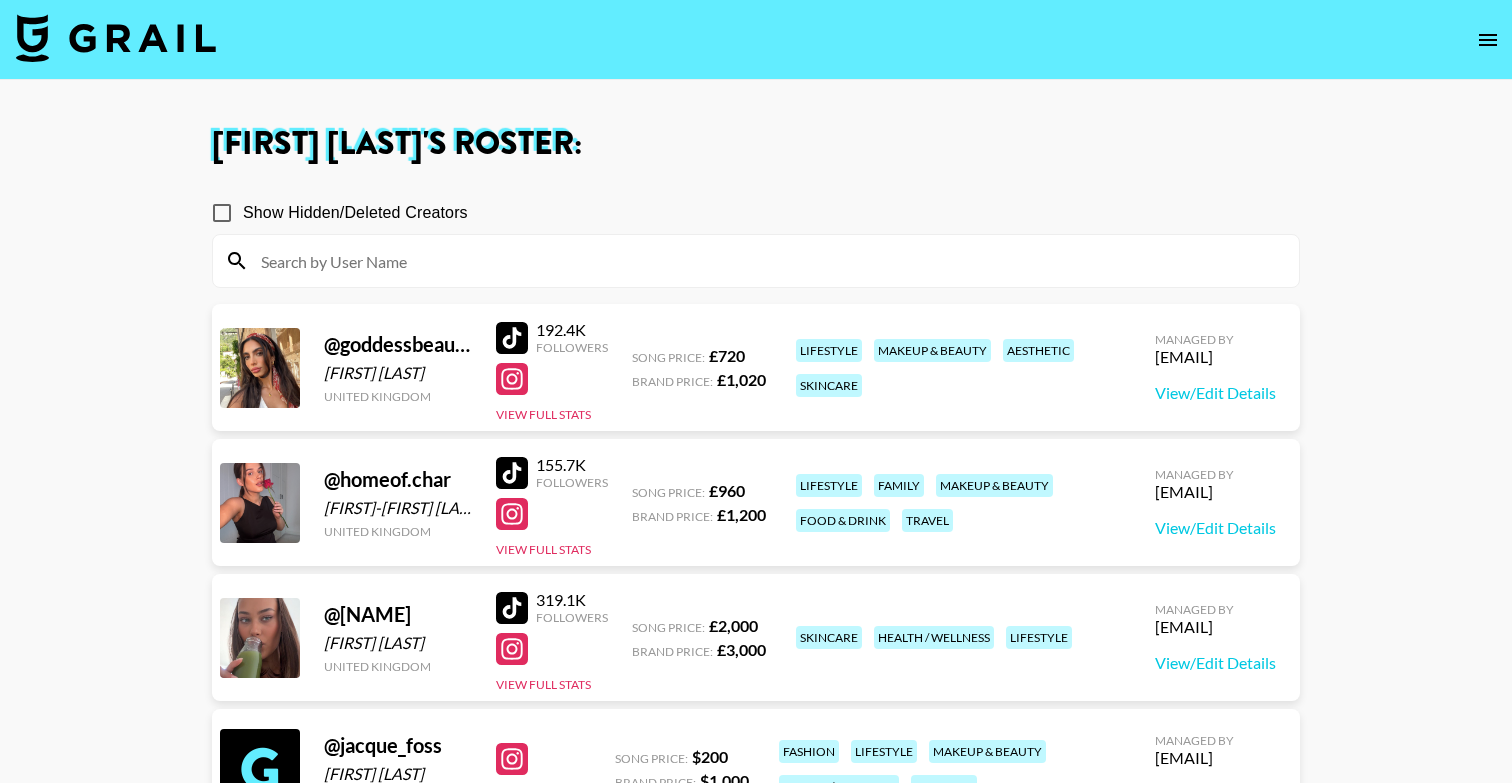 click 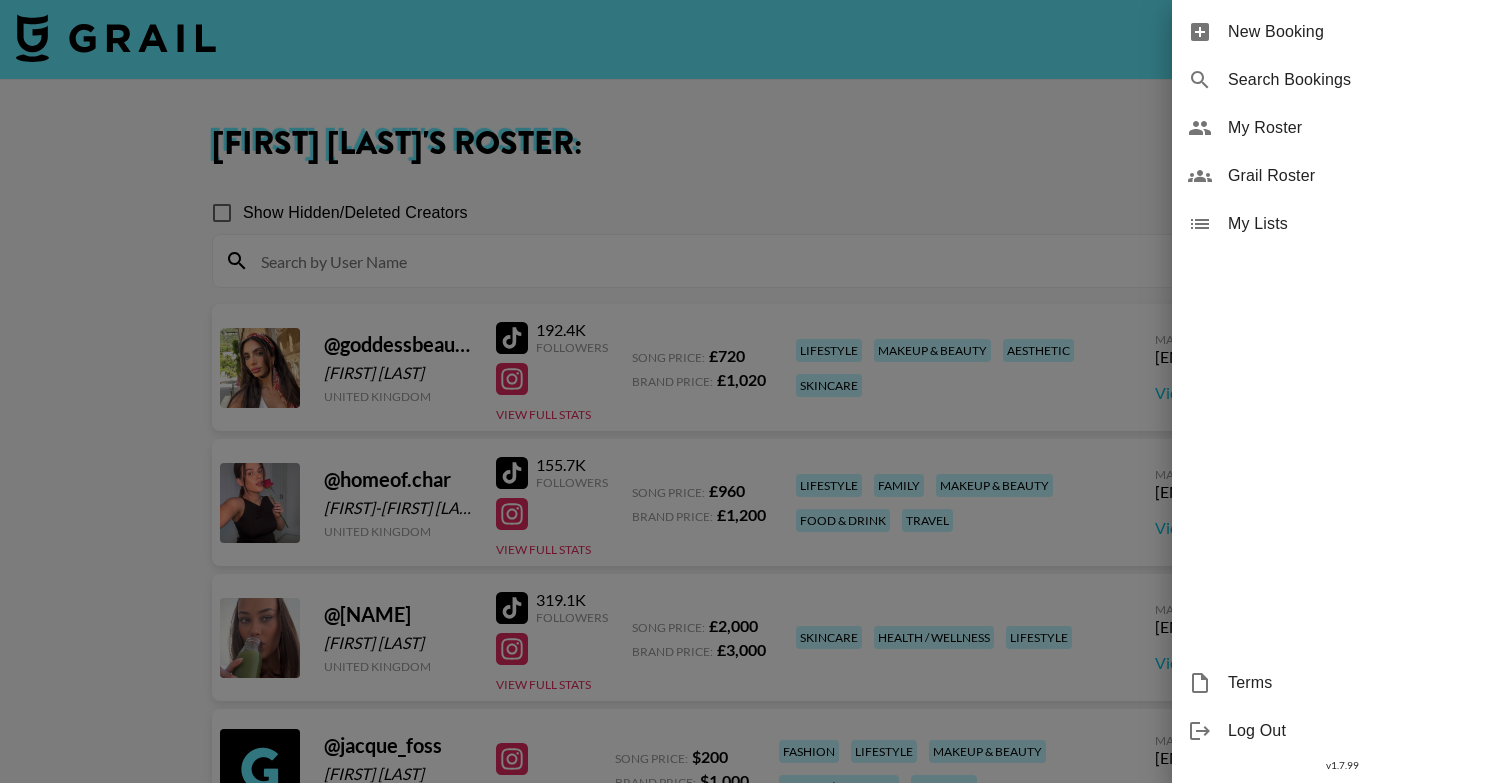 click on "New Booking" at bounding box center (1362, 32) 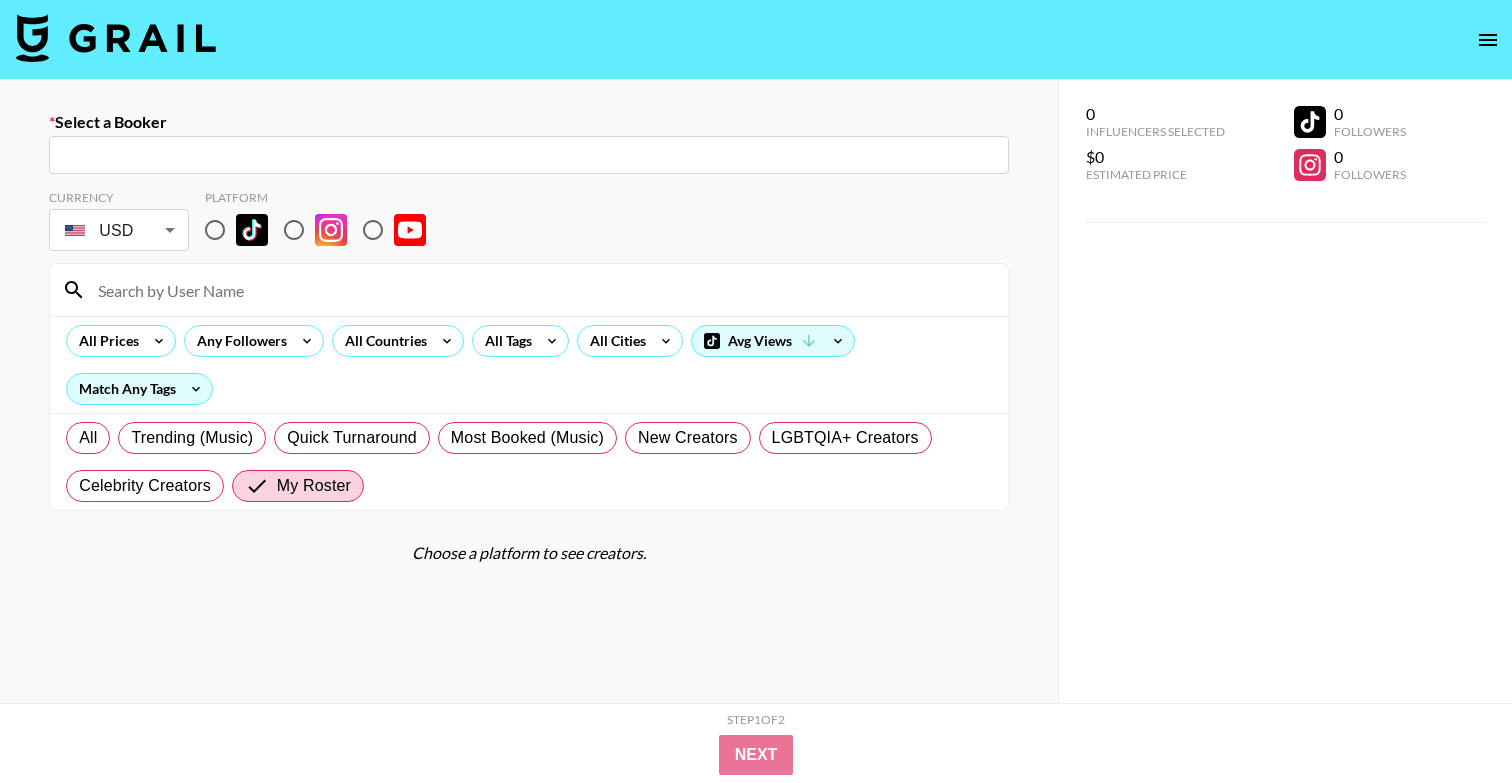 click at bounding box center (529, 155) 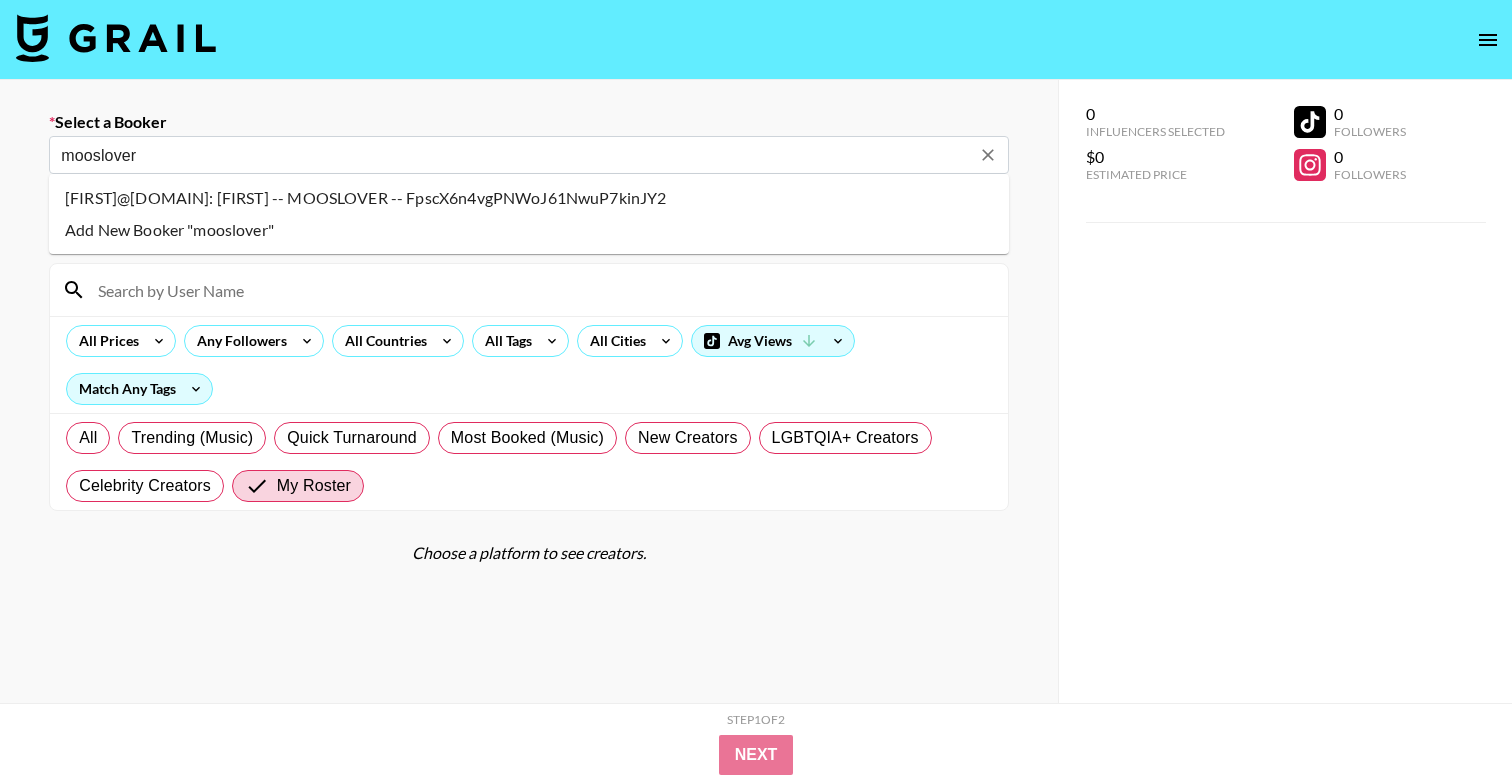 click on "[FIRST]@[DOMAIN]: [FIRST] -- MOOSLOVER -- FpscX6n4vgPNWoJ61NwuP7kinJY2" at bounding box center (529, 198) 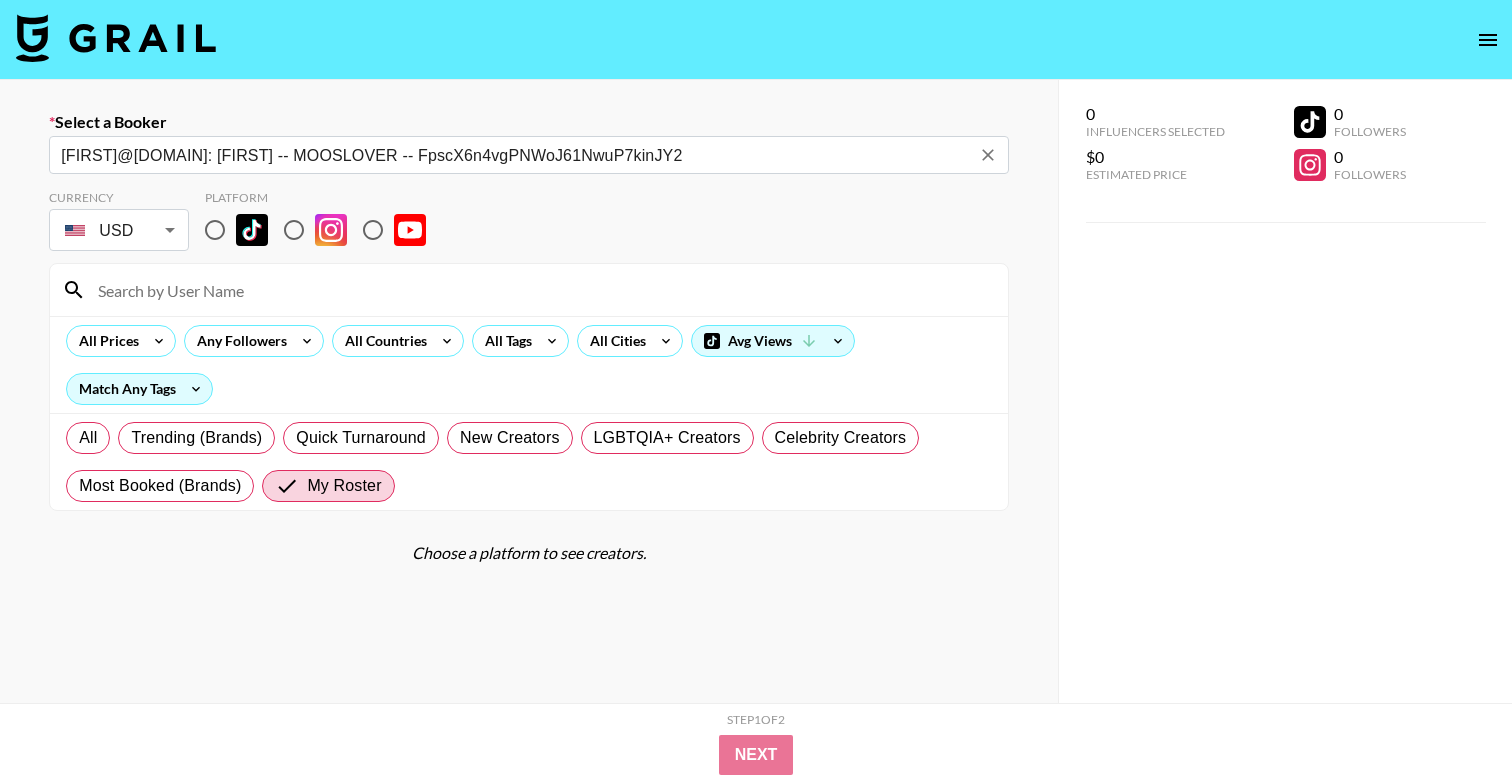 click on "Select a Booker [FIRST] [LAST] -- MOOSLOVER -- FpscX6n4vgPNWoJ61NwuP7kinJY2 ​ Currency USD USD ​ Platform All Prices Any Followers All Countries All Cities All Tags All Cities Avg Views Match Any Tags All Trending (Brands) Quick Turnaround New Creators LGBTQIA+ Creators Celebrity Creators Most Booked (Brands) My Roster Choose a platform to see creators." at bounding box center [529, 462] 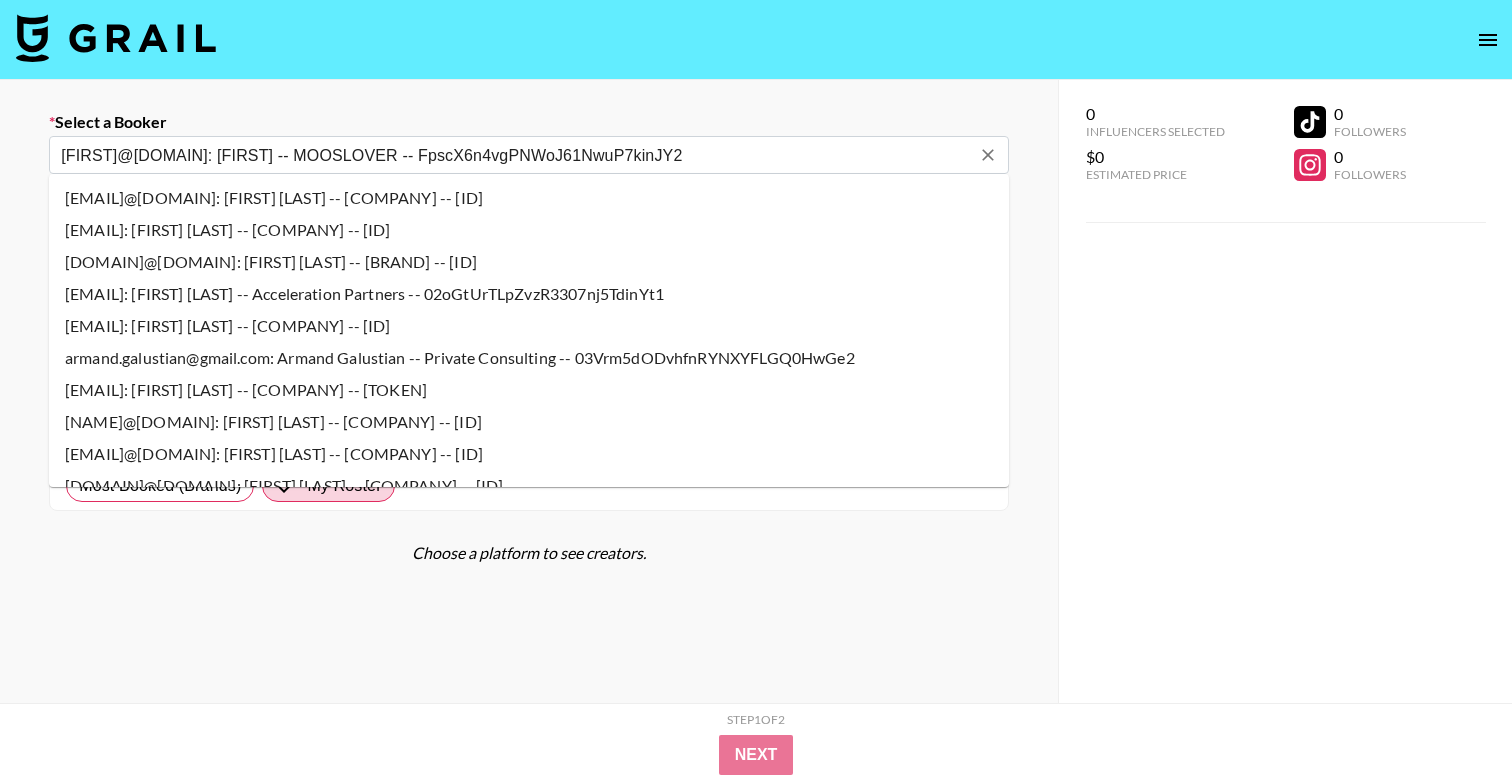 type on "[FIRST]@[DOMAIN]: [FIRST] -- MOOSLOVER -- FpscX6n4vgPNWoJ61NwuP7kinJY2" 